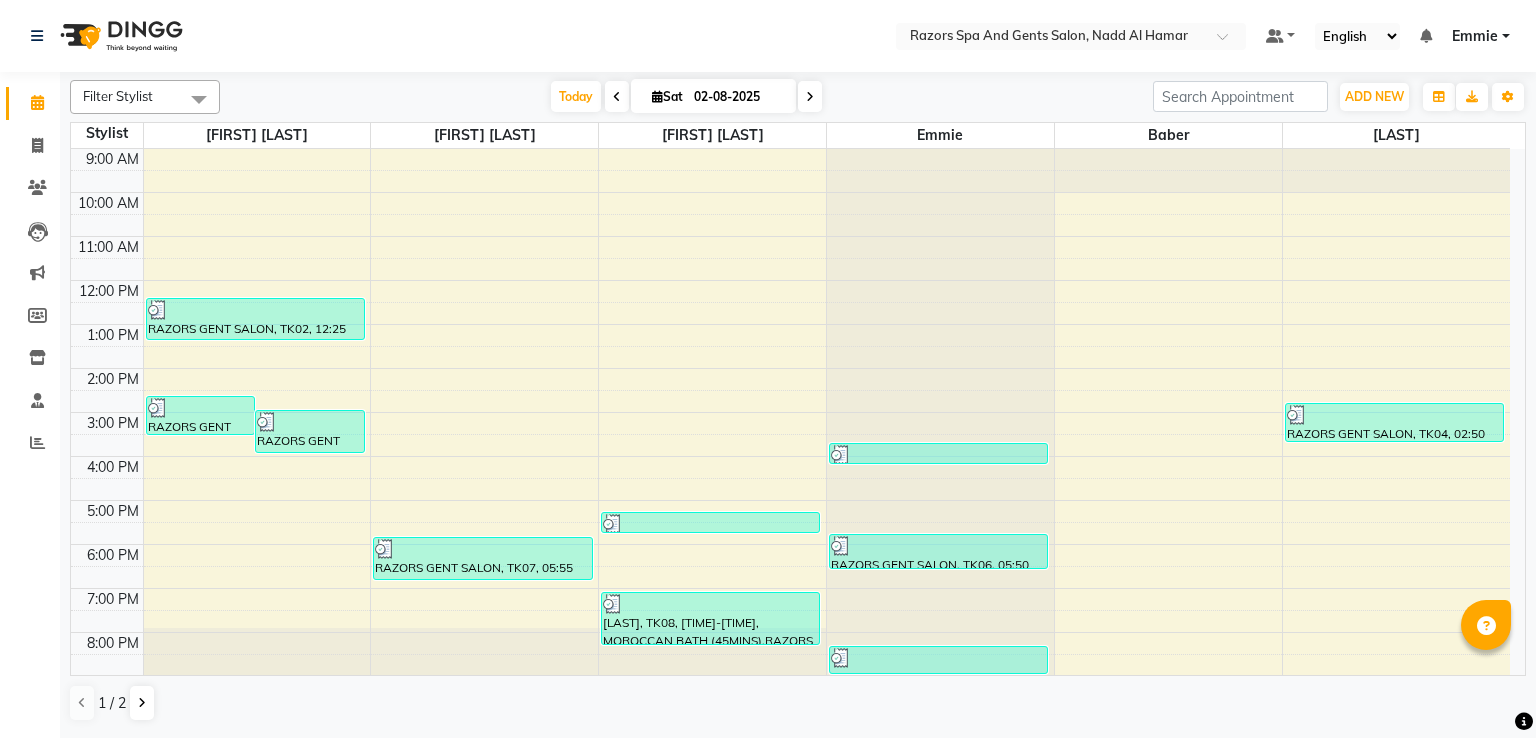 scroll, scrollTop: 0, scrollLeft: 0, axis: both 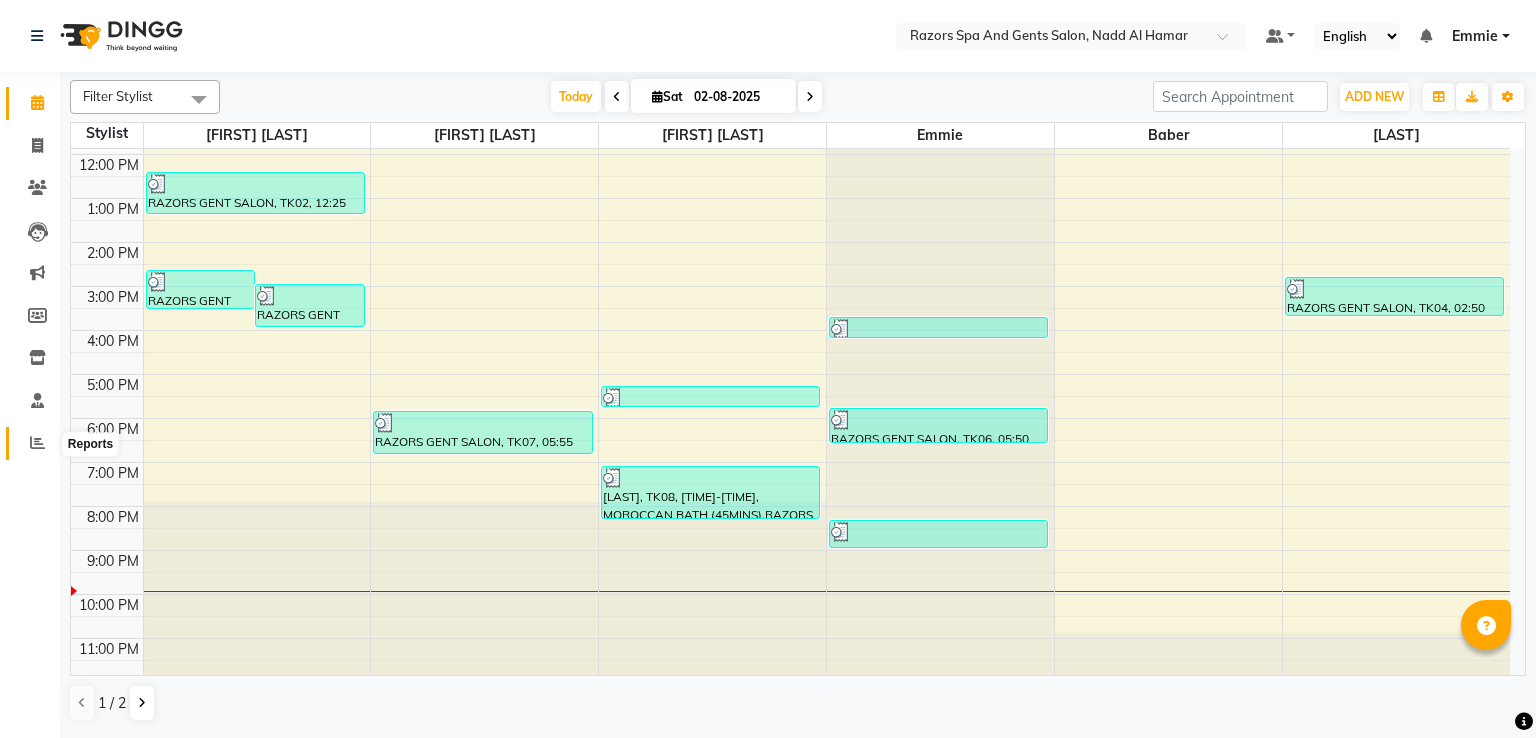 click 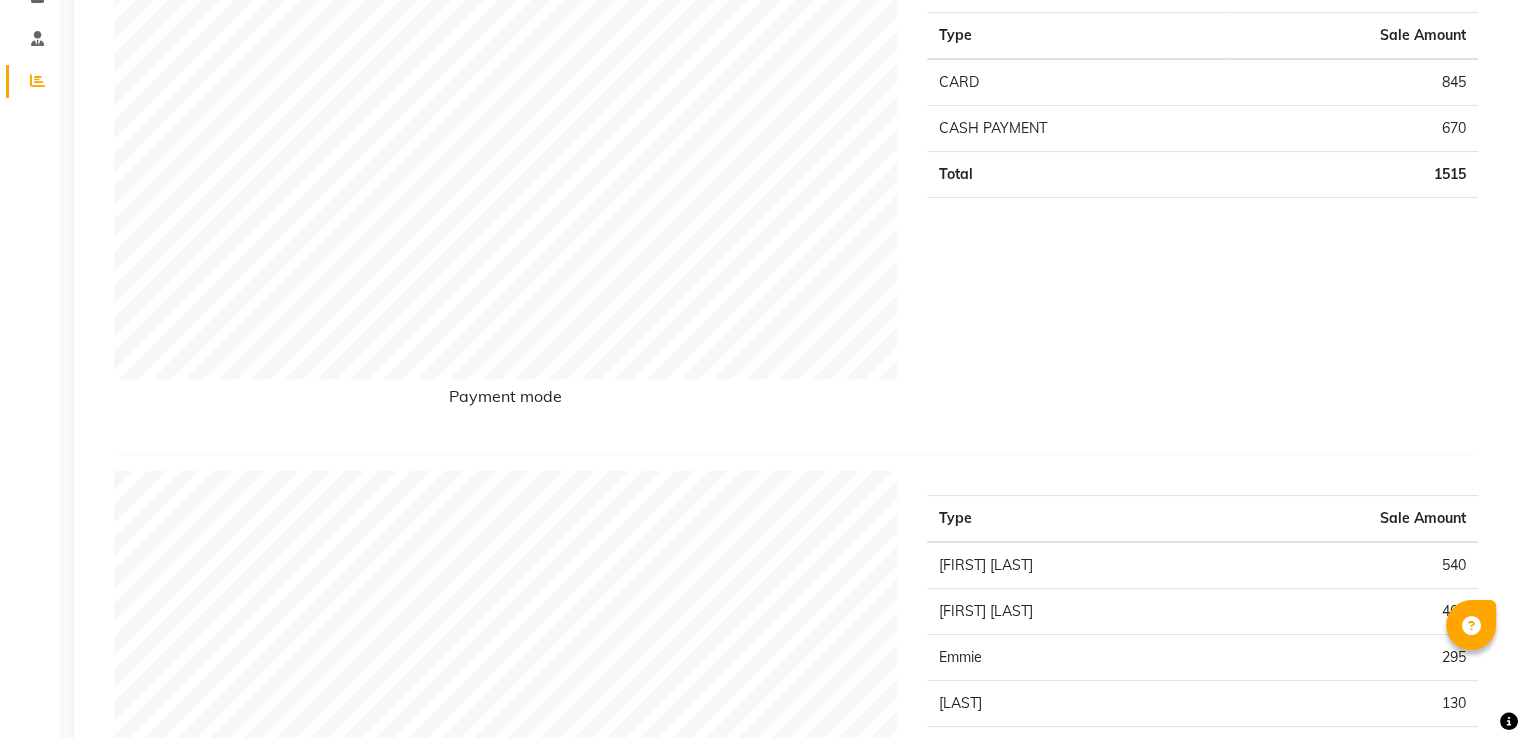 scroll, scrollTop: 0, scrollLeft: 0, axis: both 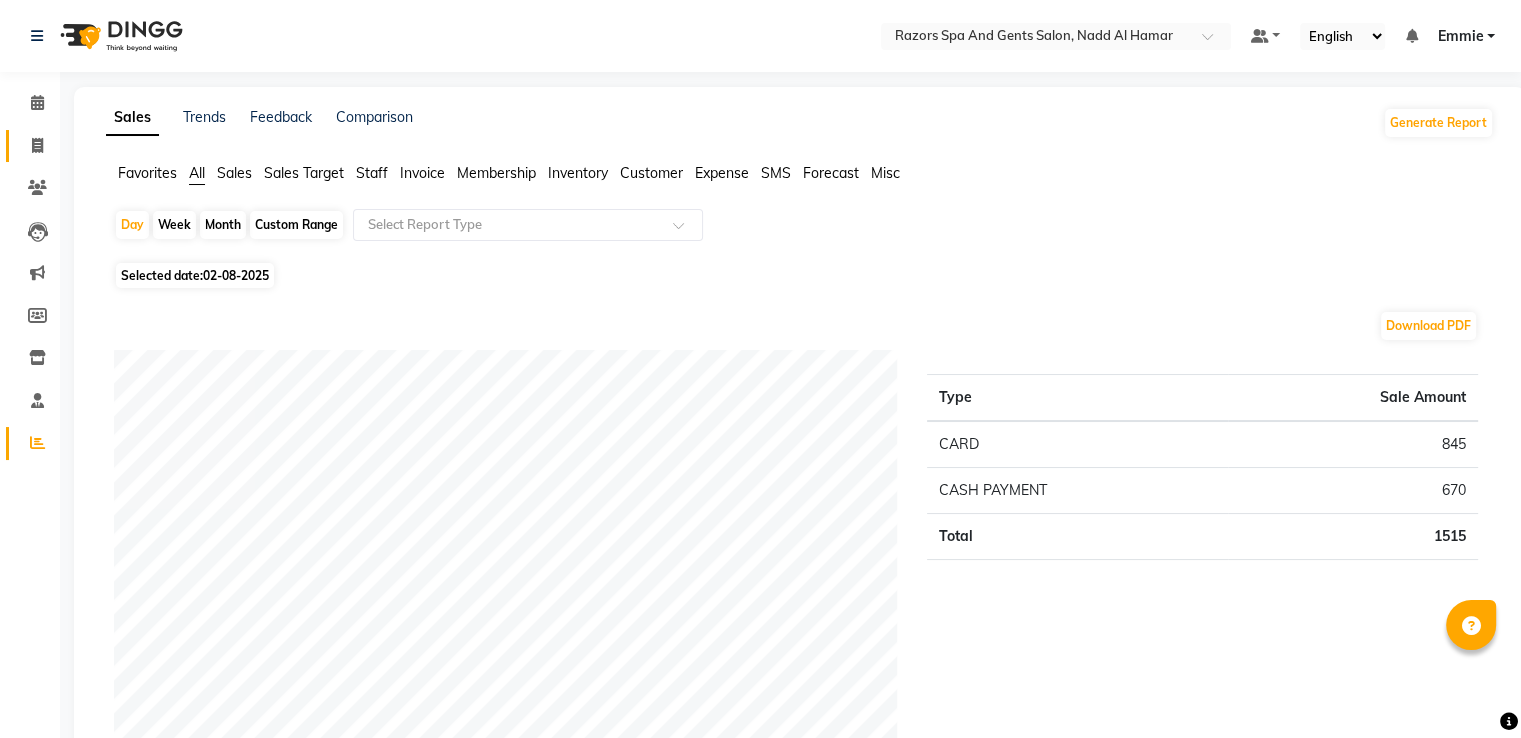 click 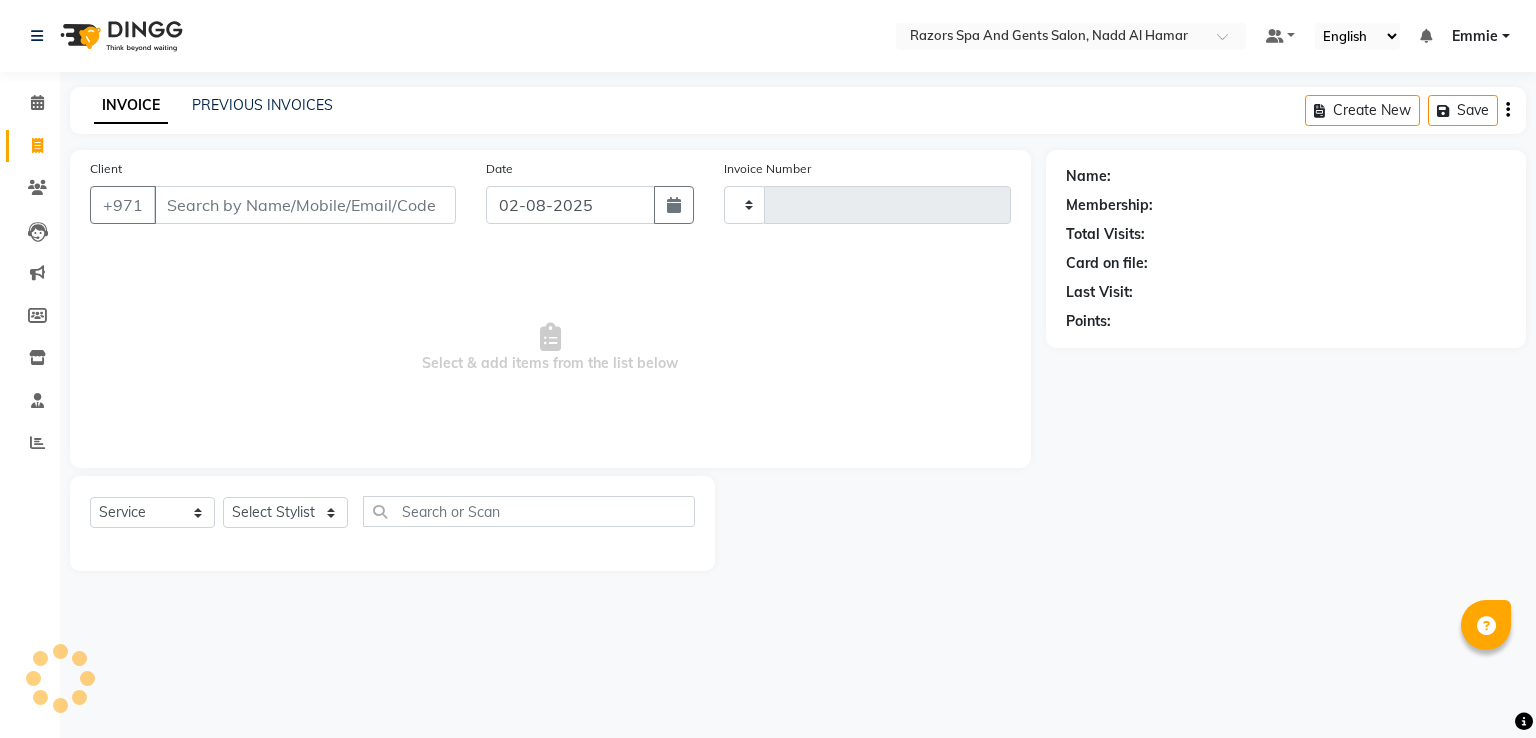 type on "0624" 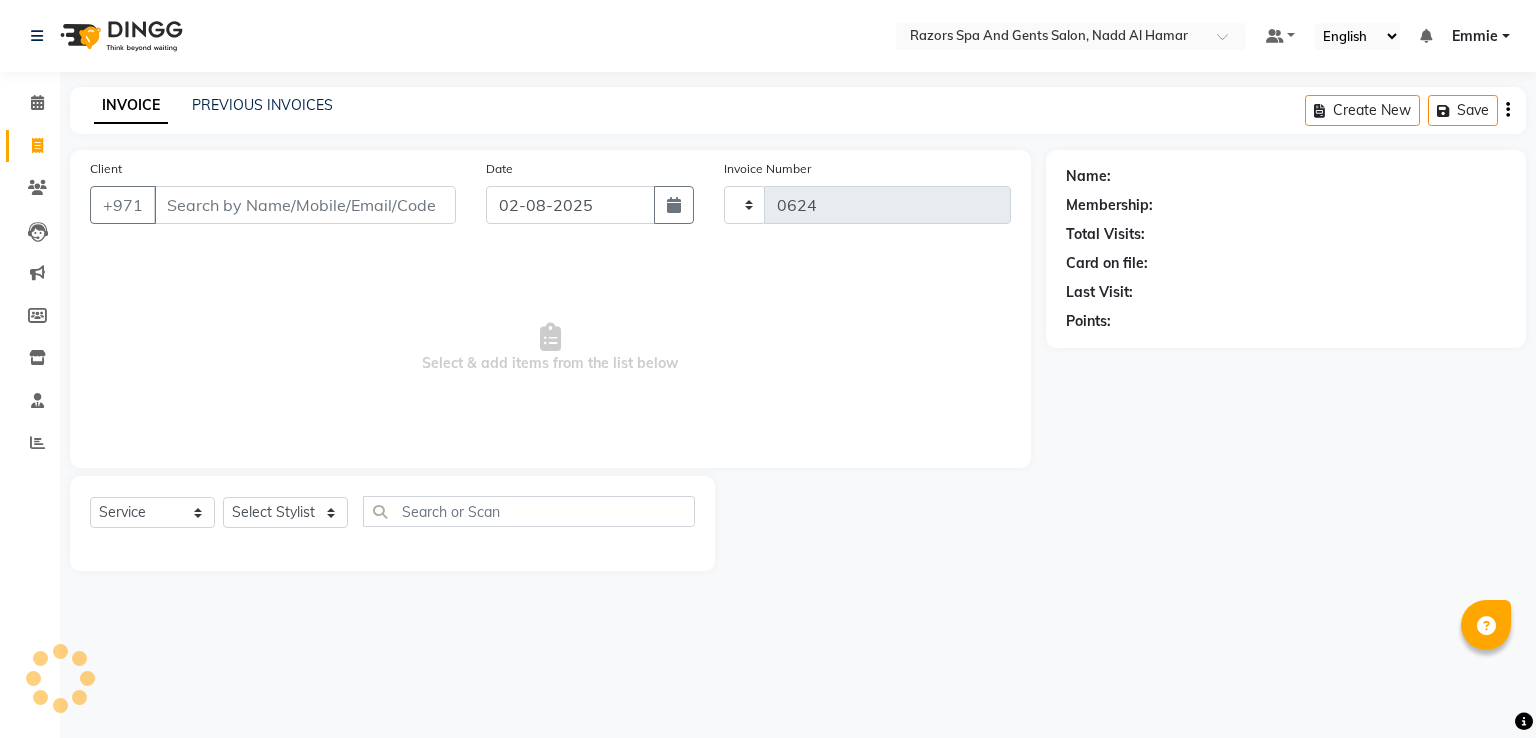 select on "8419" 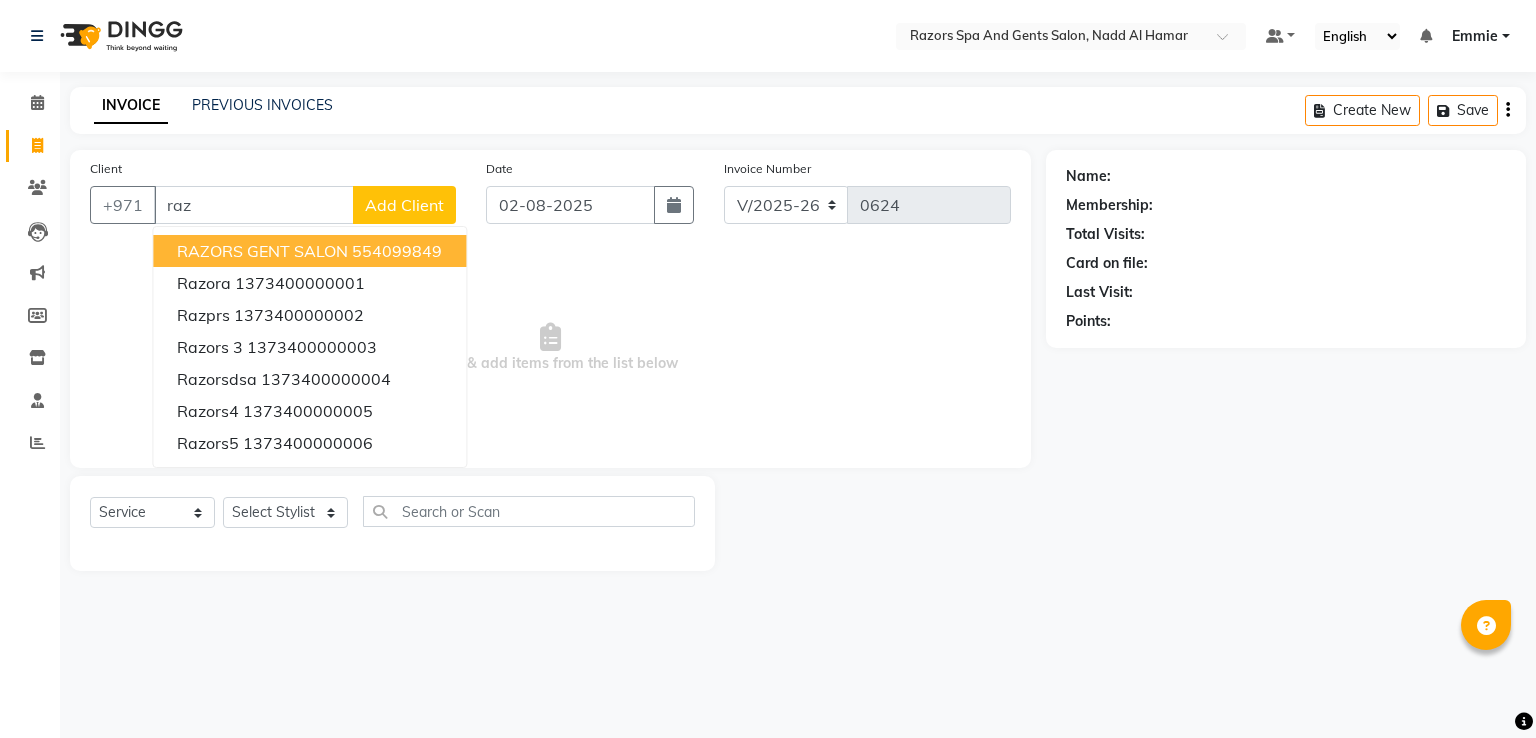 click on "RAZORS GENT SALON" at bounding box center (262, 251) 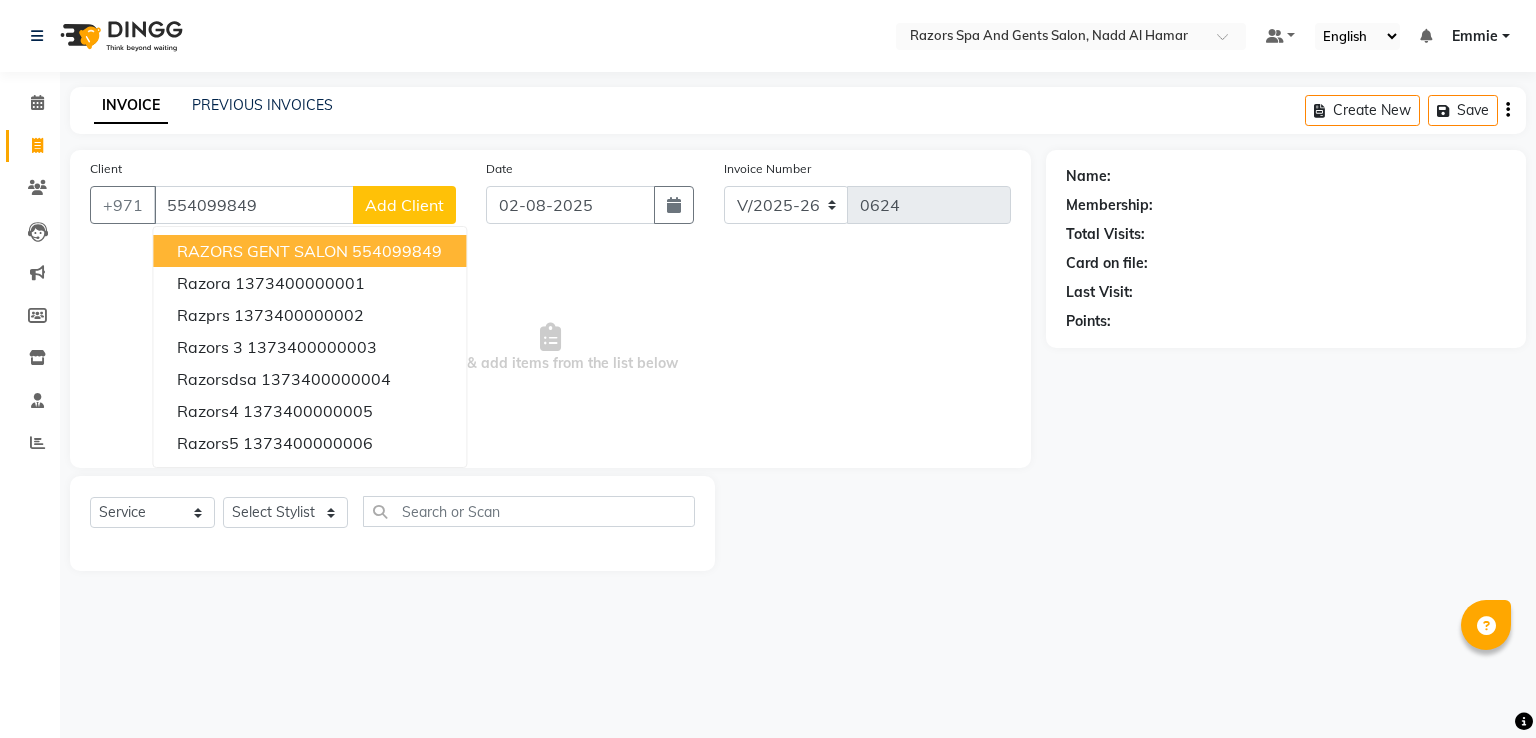 type on "554099849" 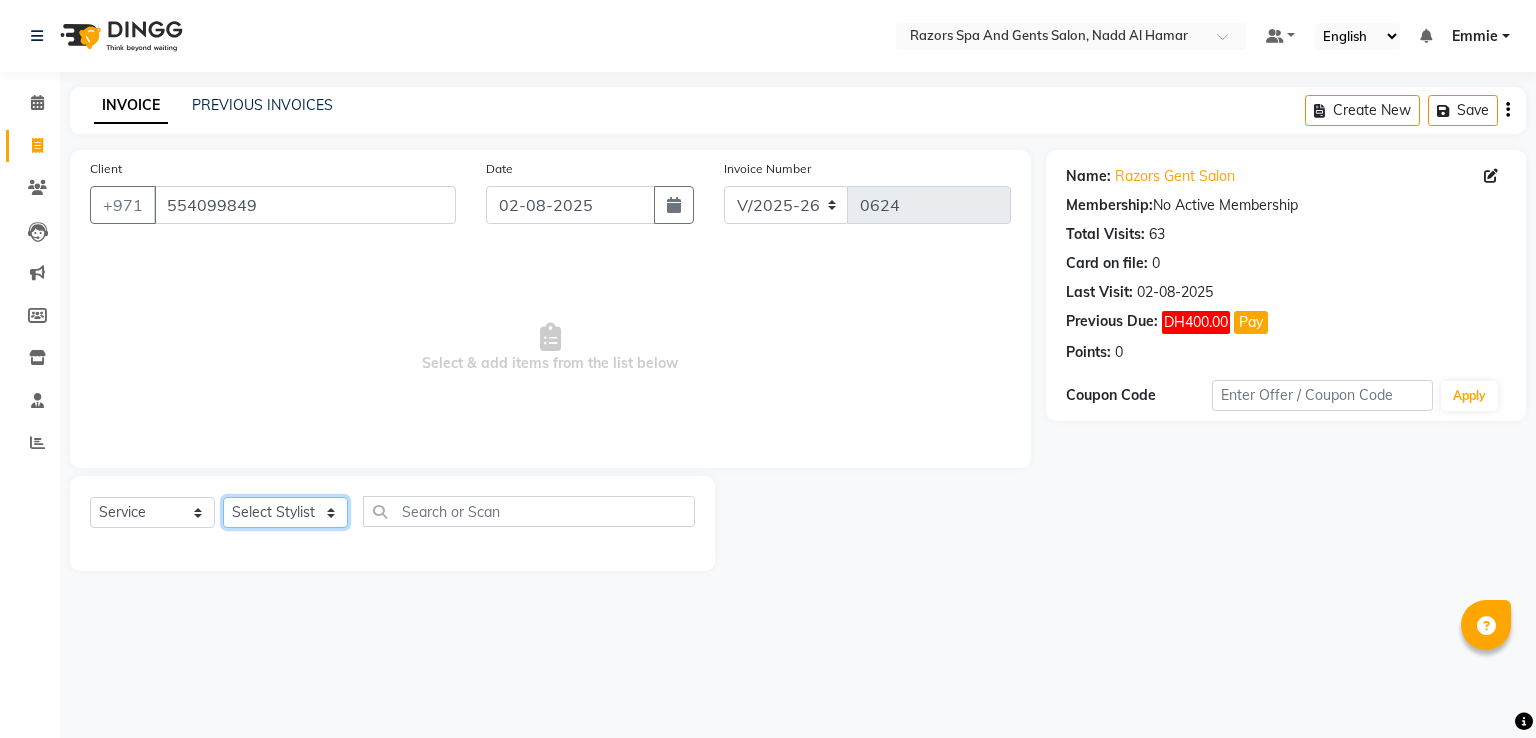 click on "Select Stylist Alaseel Abdul Rahim Baber Emmie Farahat Islam Darwish Oualid Zahir Youseef Mohamed" 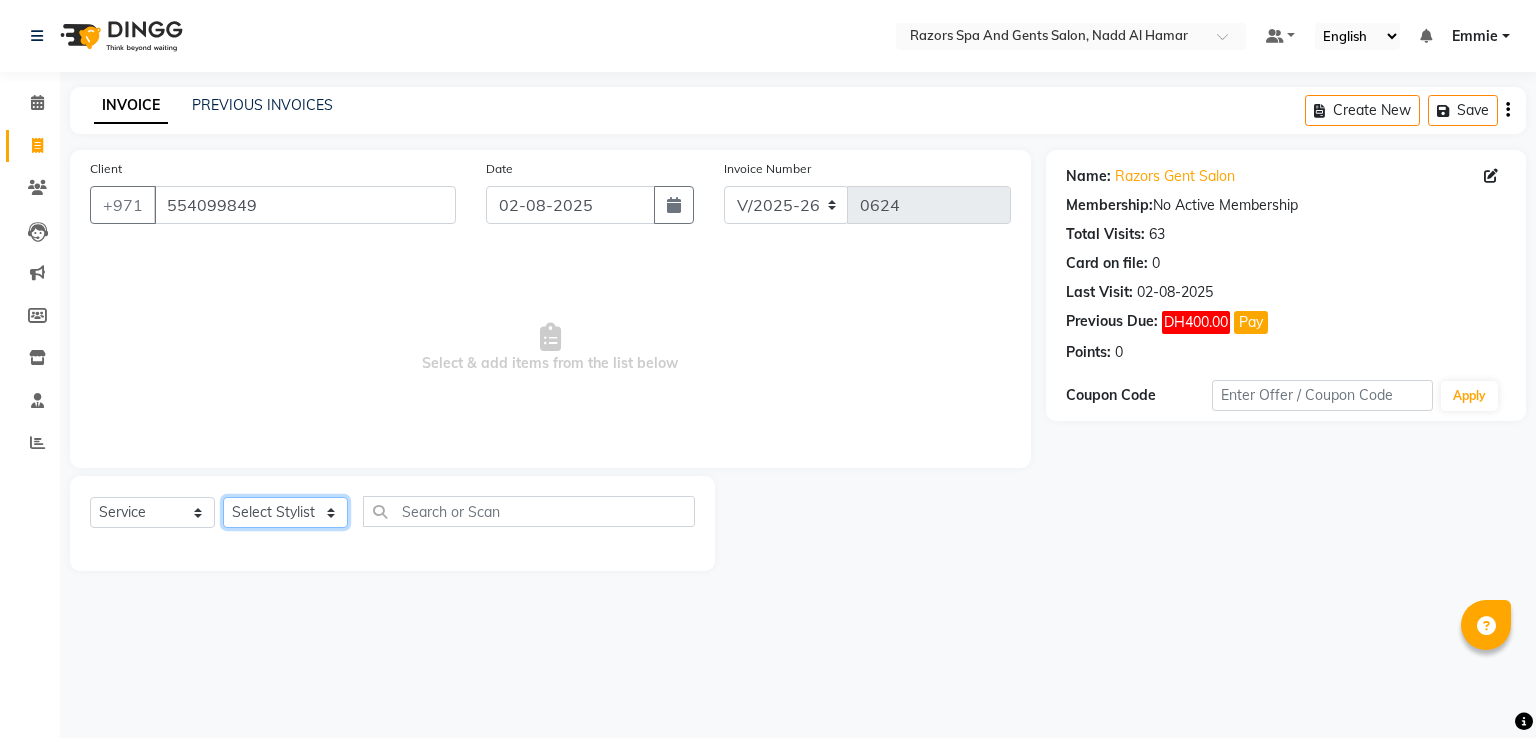 select on "87594" 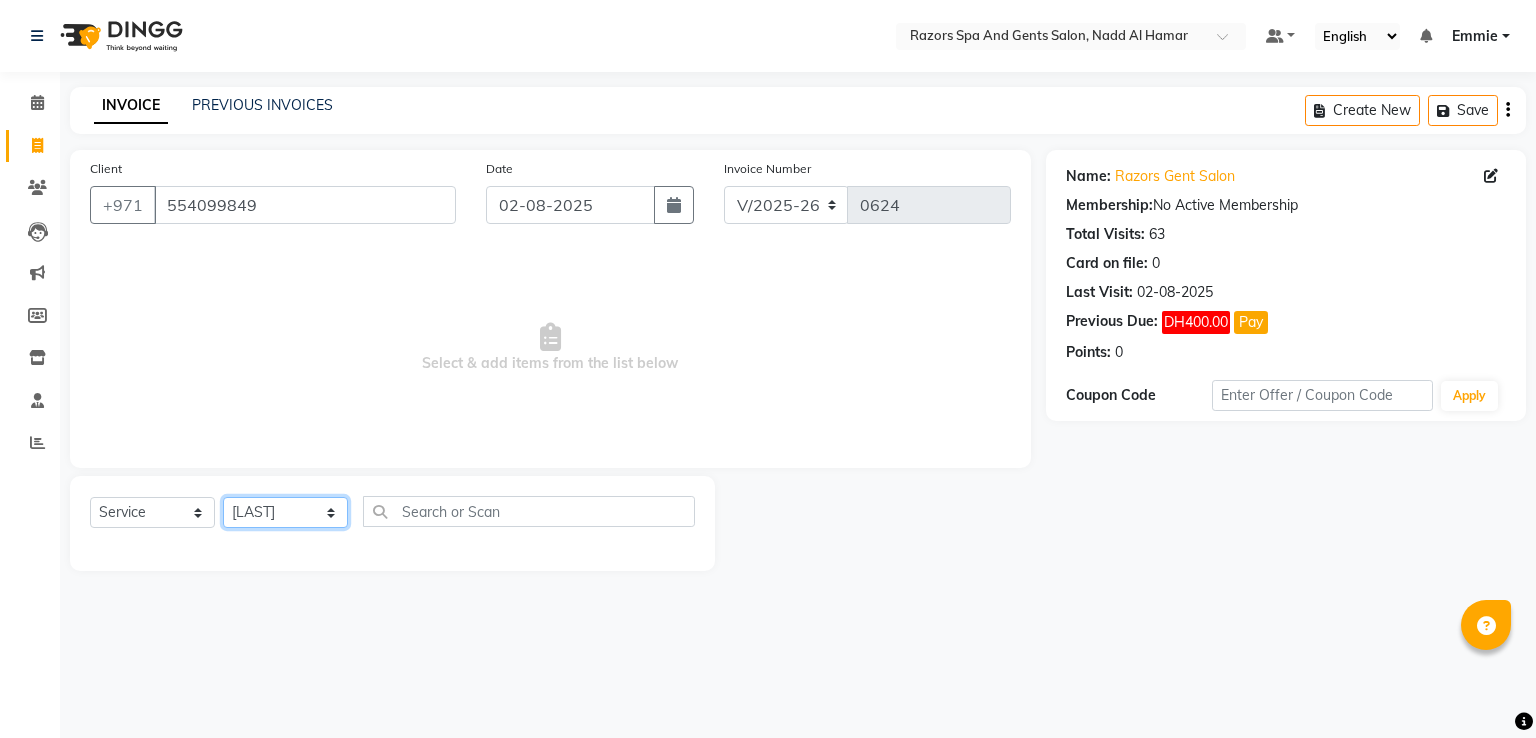 click on "Select Stylist Alaseel Abdul Rahim Baber Emmie Farahat Islam Darwish Oualid Zahir Youseef Mohamed" 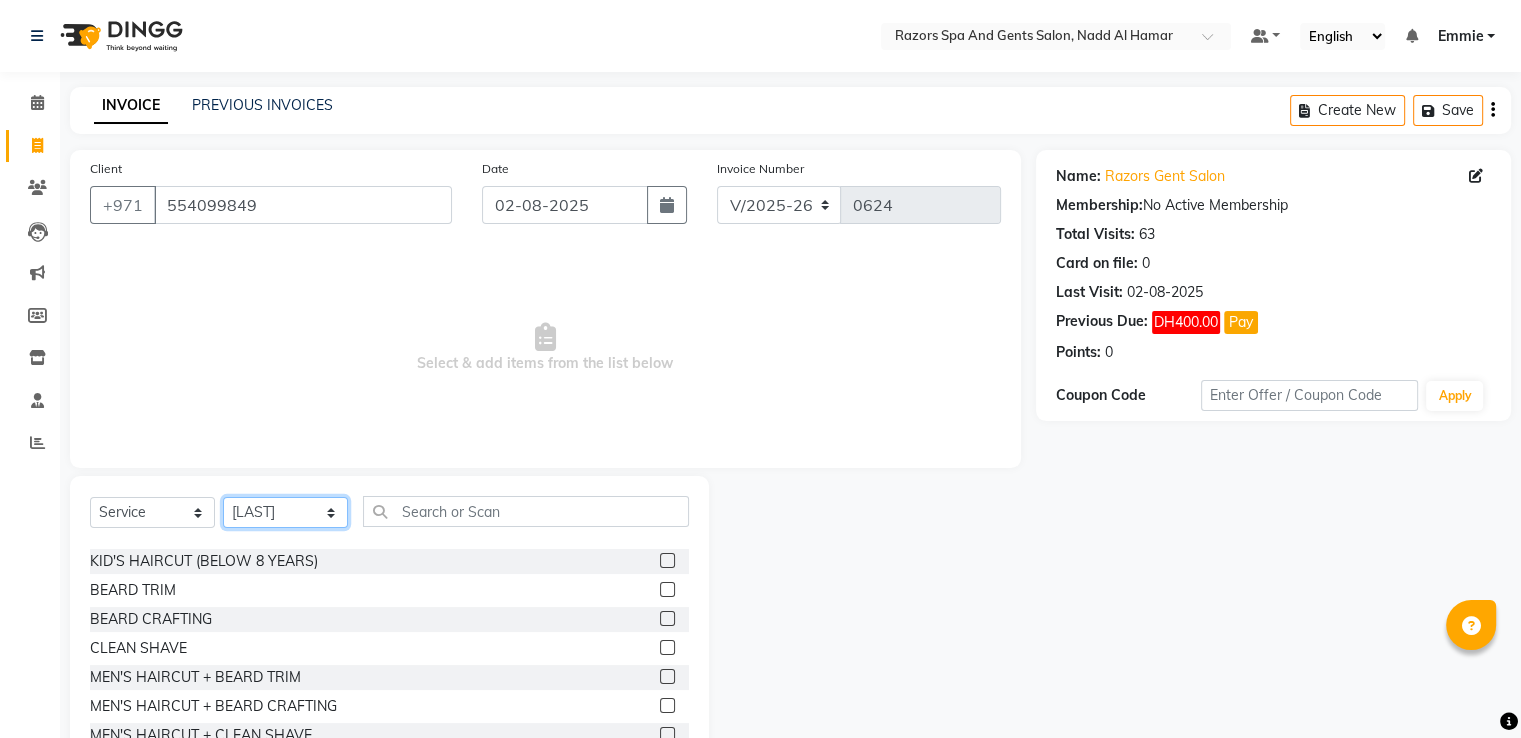 scroll, scrollTop: 58, scrollLeft: 0, axis: vertical 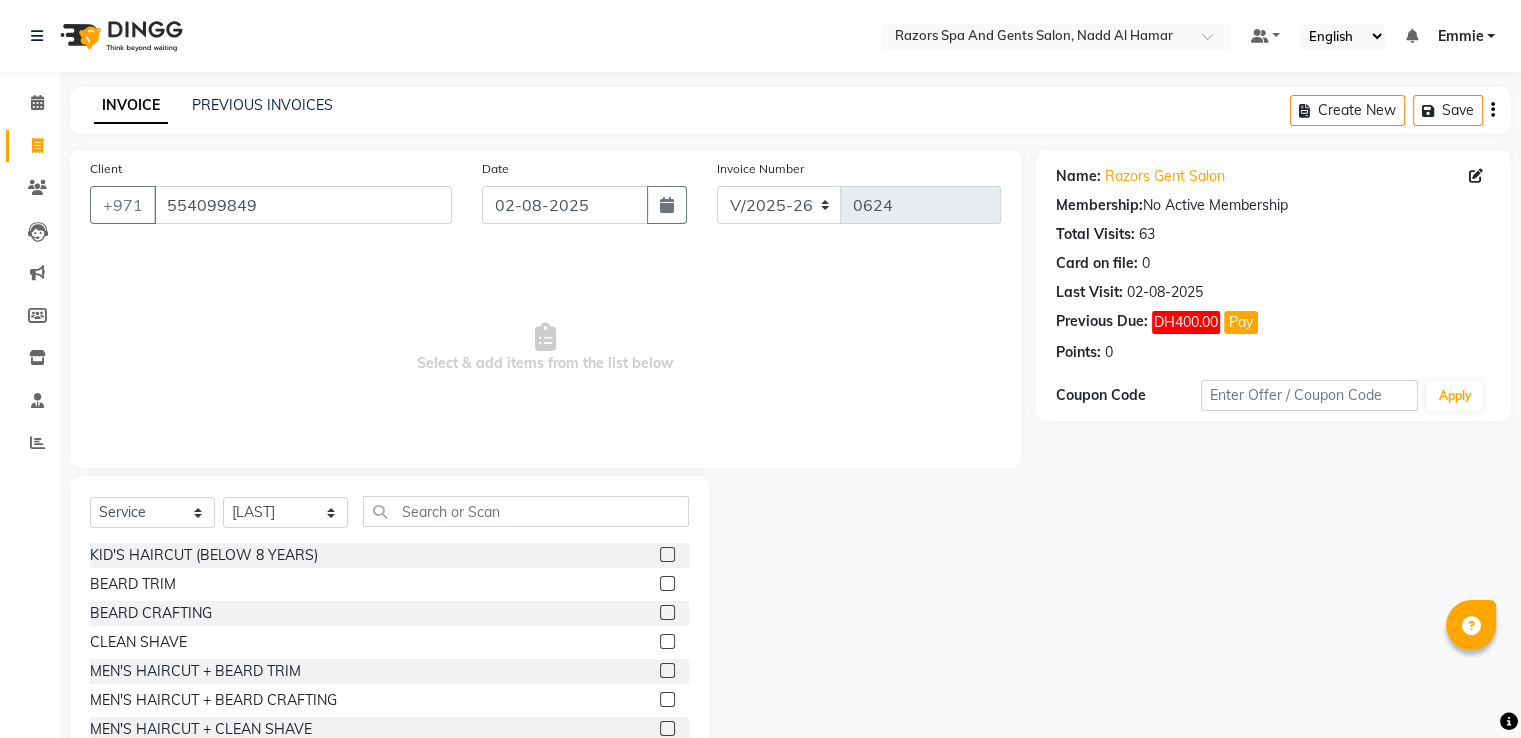 click 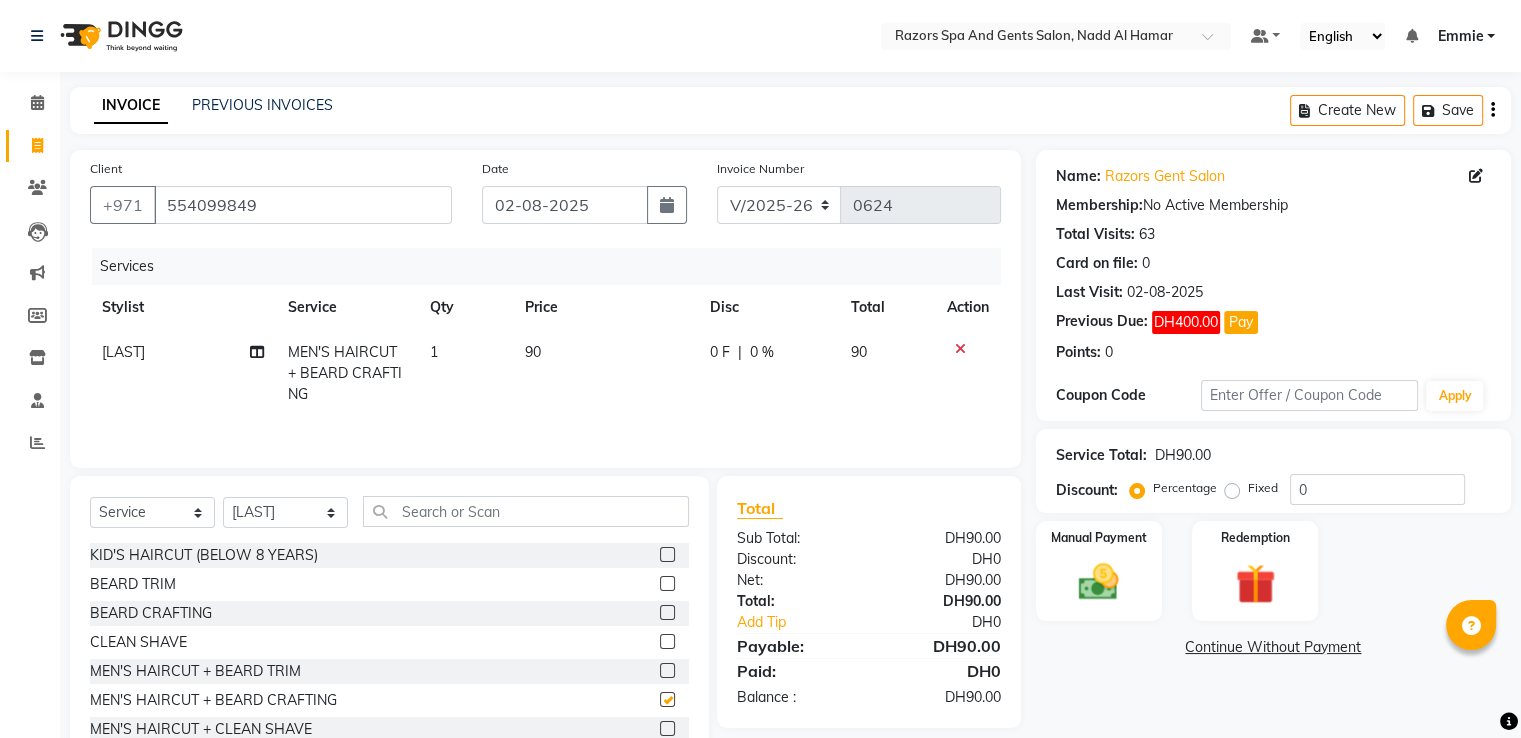 checkbox on "false" 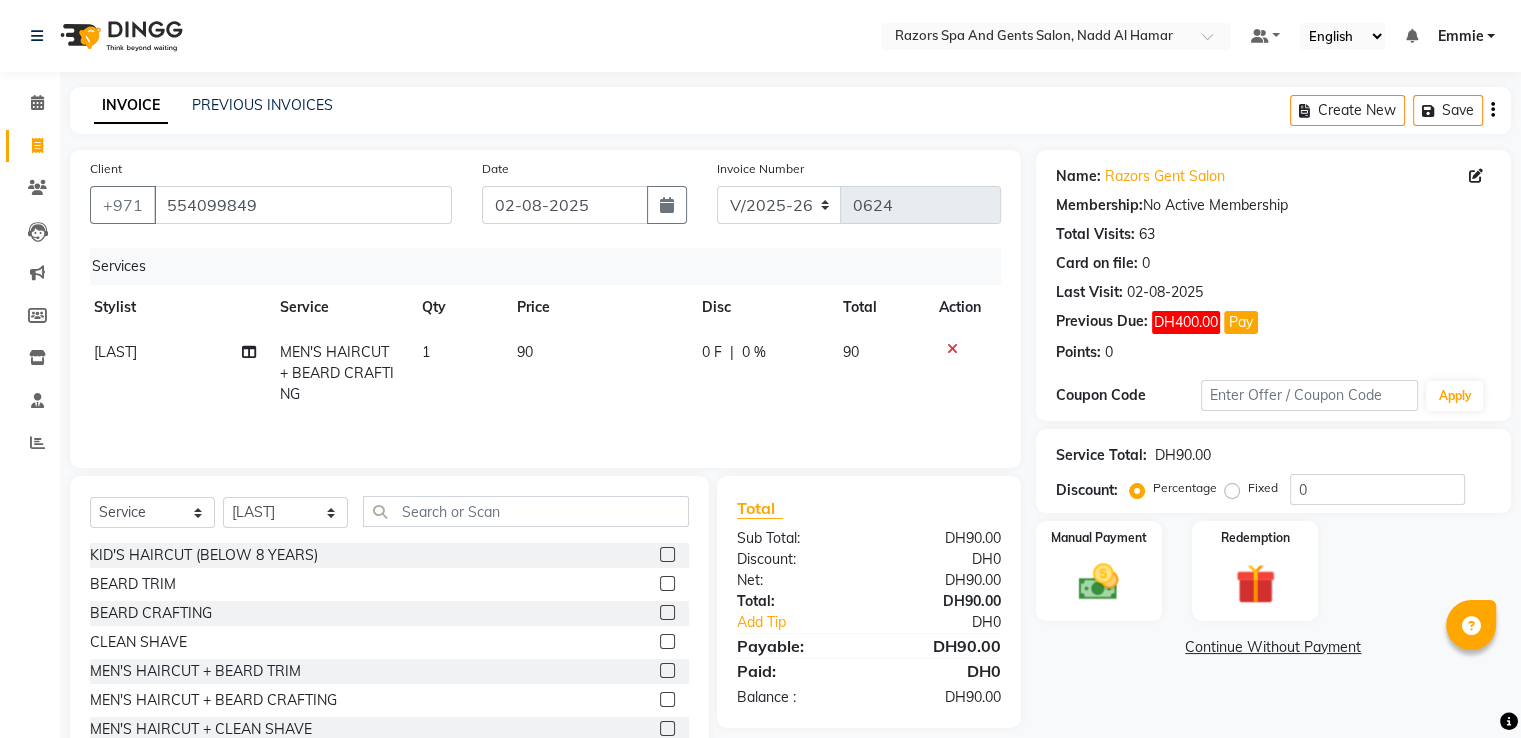 scroll, scrollTop: 0, scrollLeft: 0, axis: both 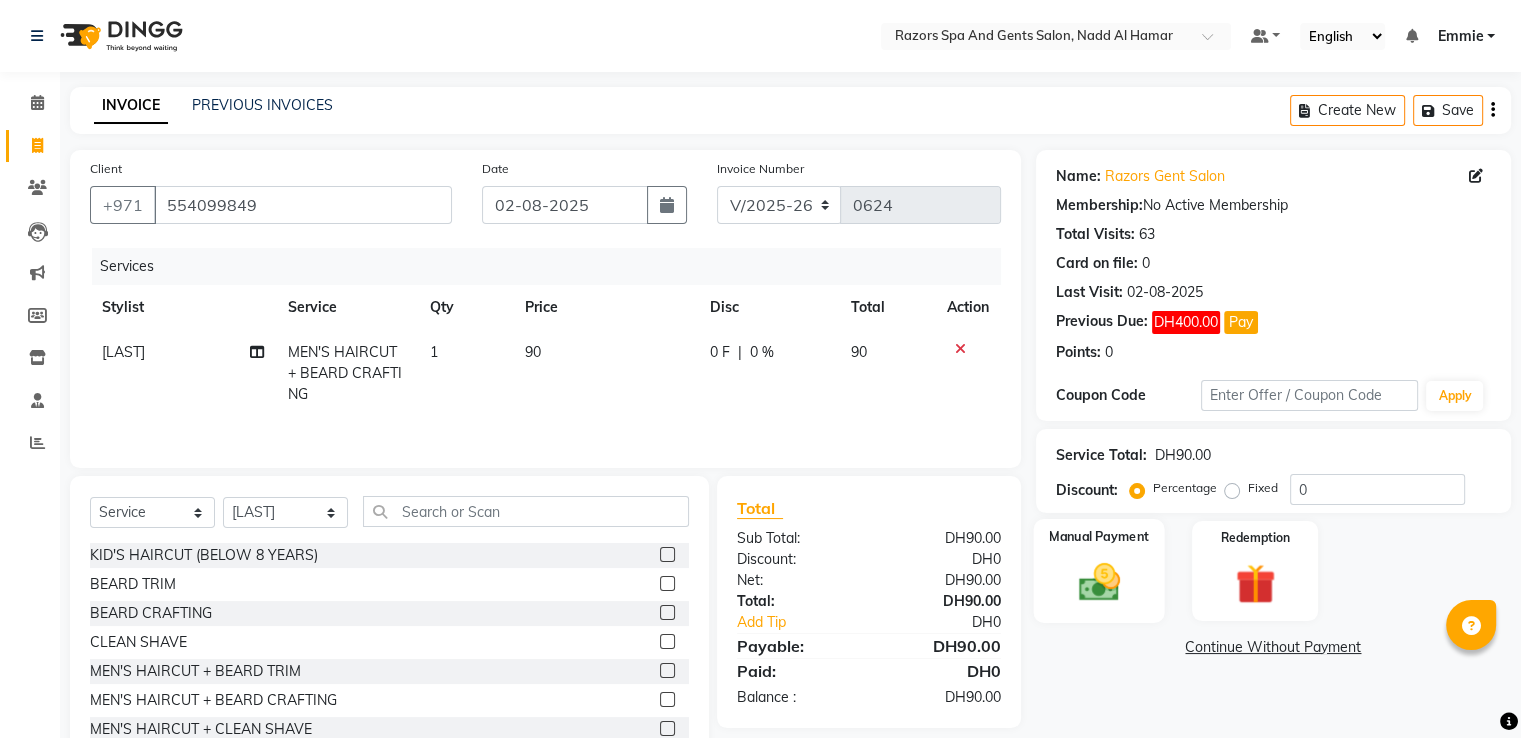 click on "Manual Payment" 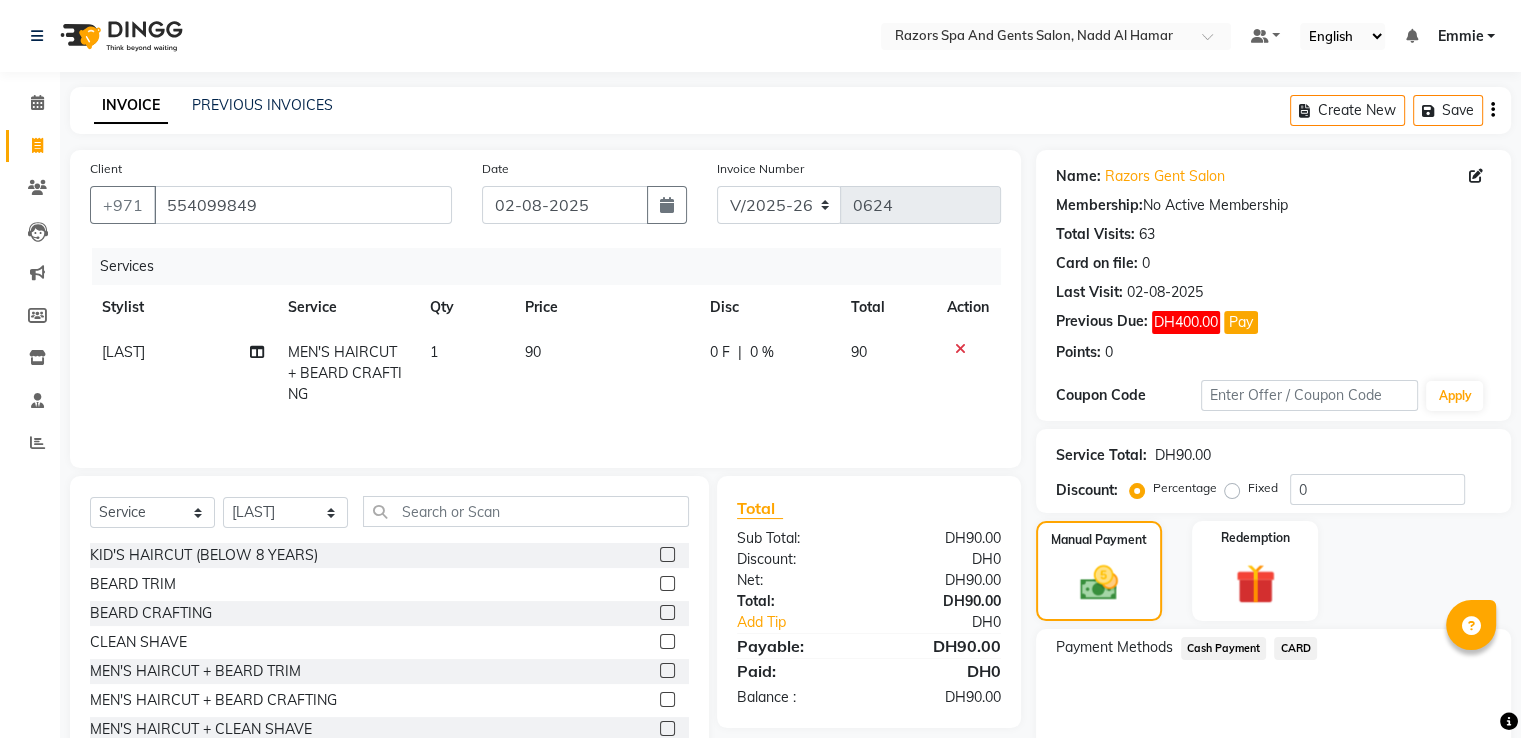 click on "Cash Payment" 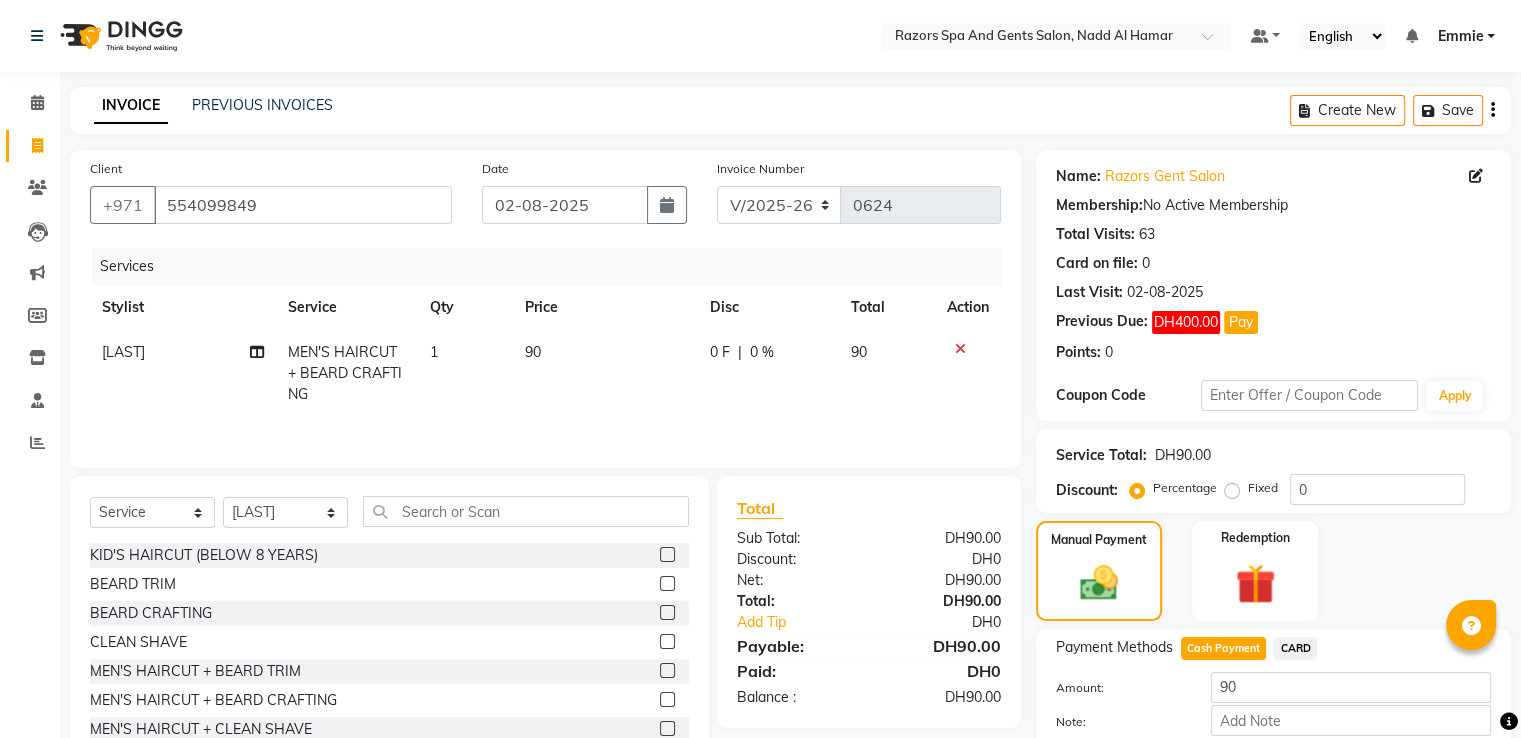 scroll, scrollTop: 112, scrollLeft: 0, axis: vertical 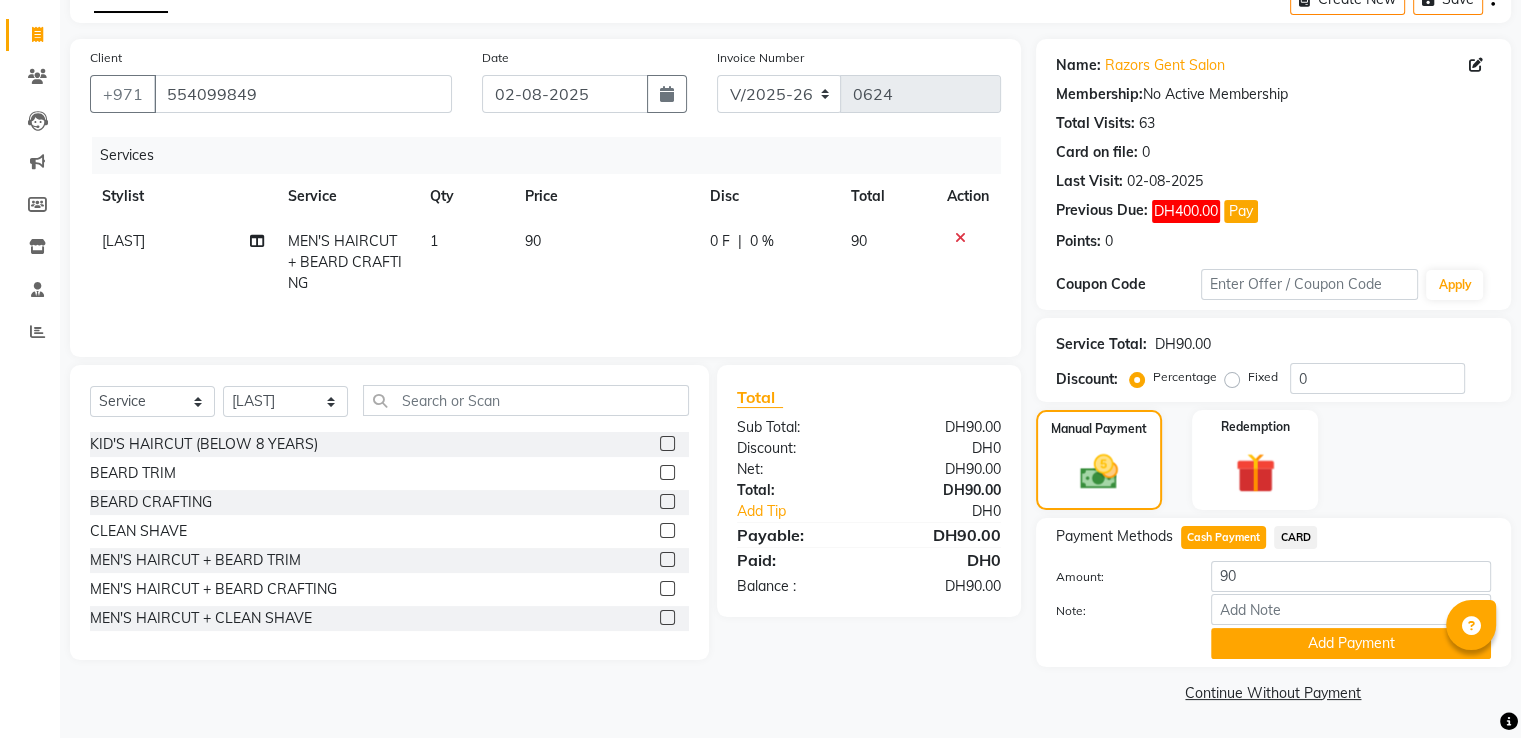 click on "Add Payment" 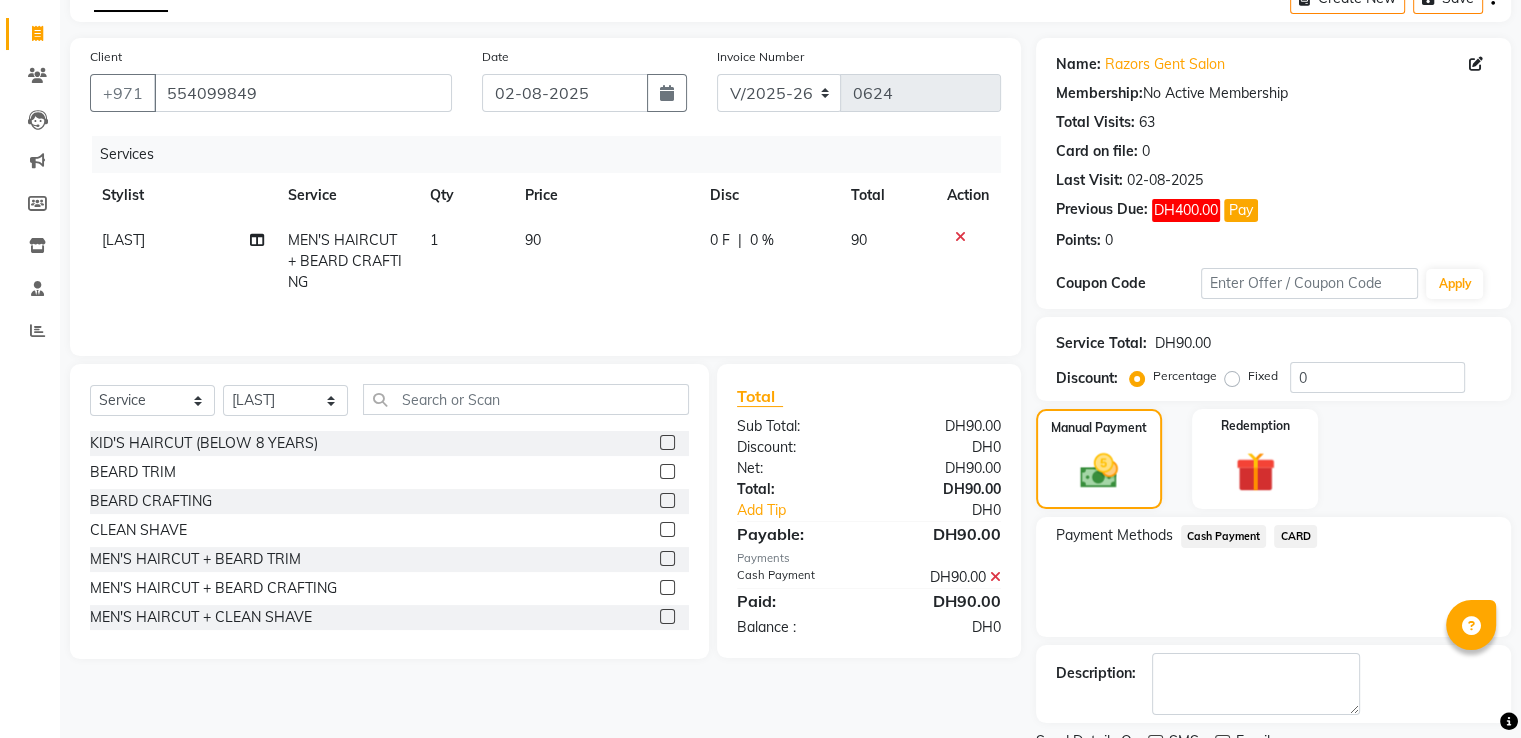 scroll, scrollTop: 193, scrollLeft: 0, axis: vertical 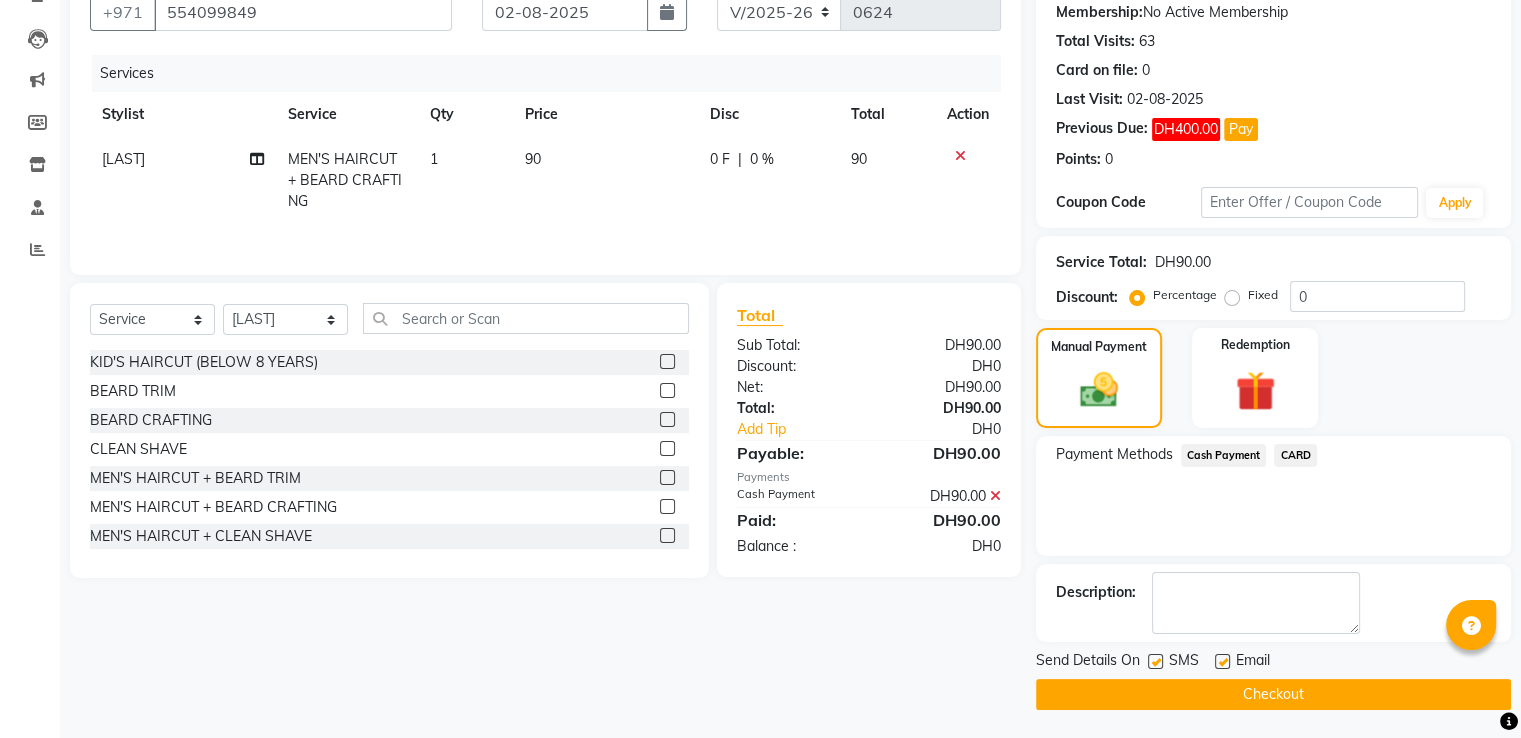 click on "Checkout" 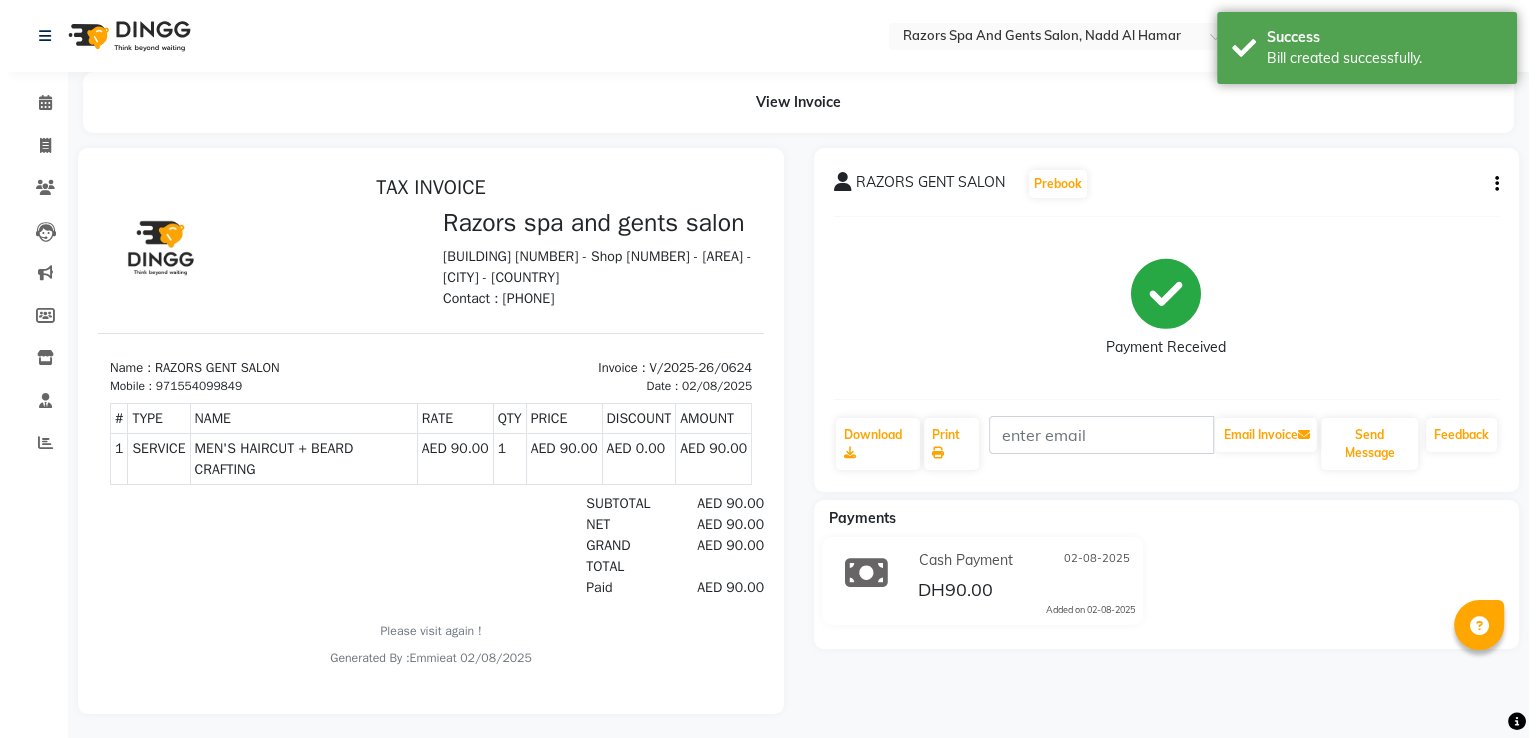 scroll, scrollTop: 0, scrollLeft: 0, axis: both 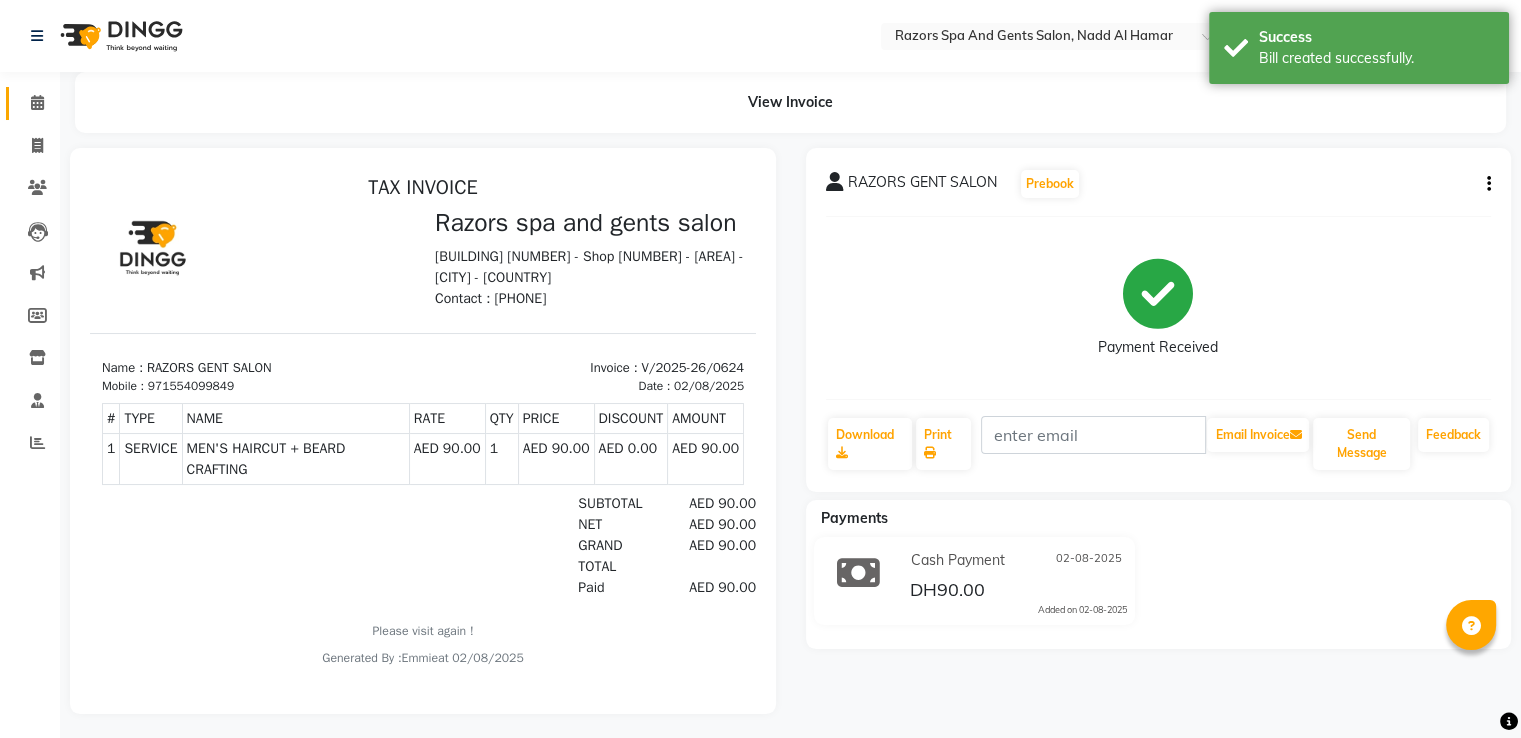 click 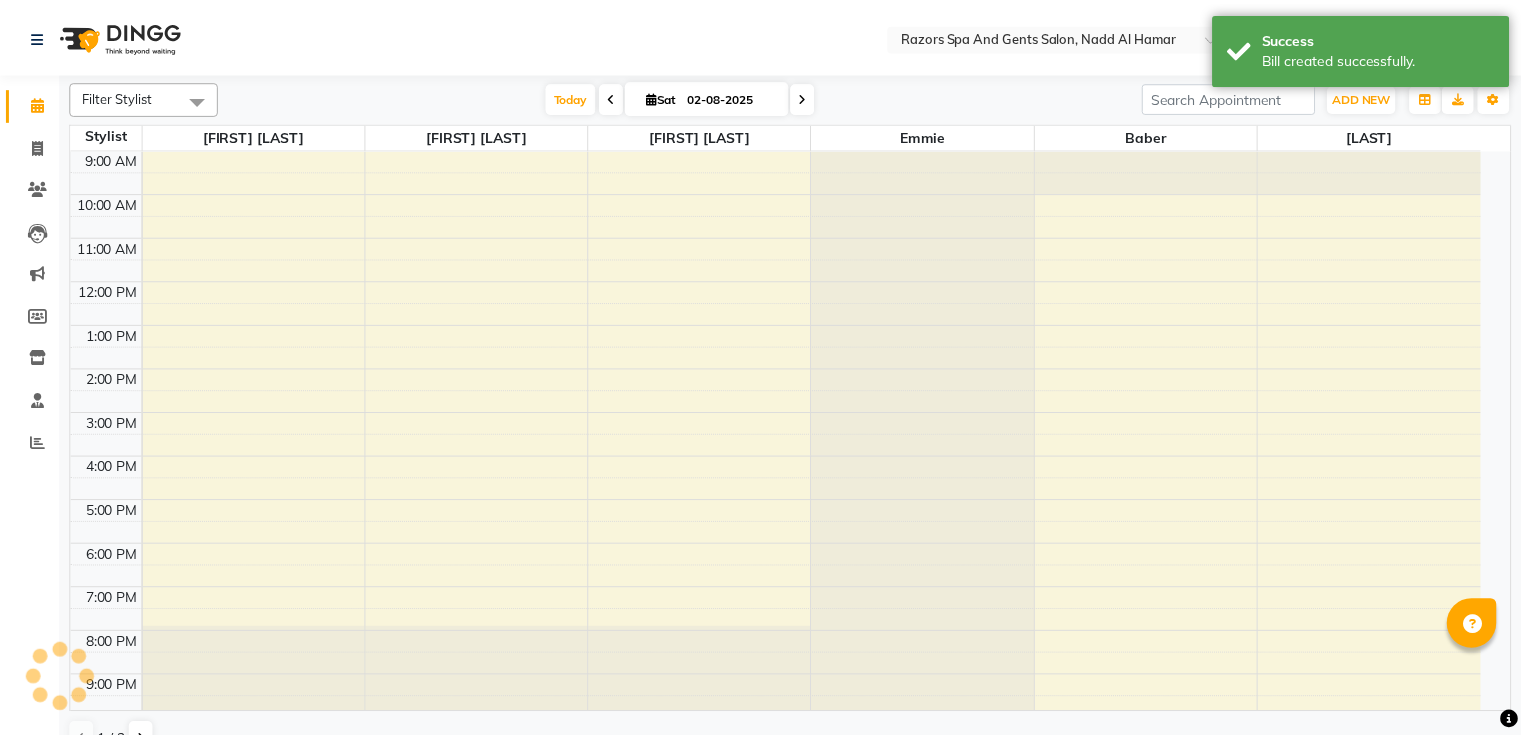 scroll, scrollTop: 0, scrollLeft: 0, axis: both 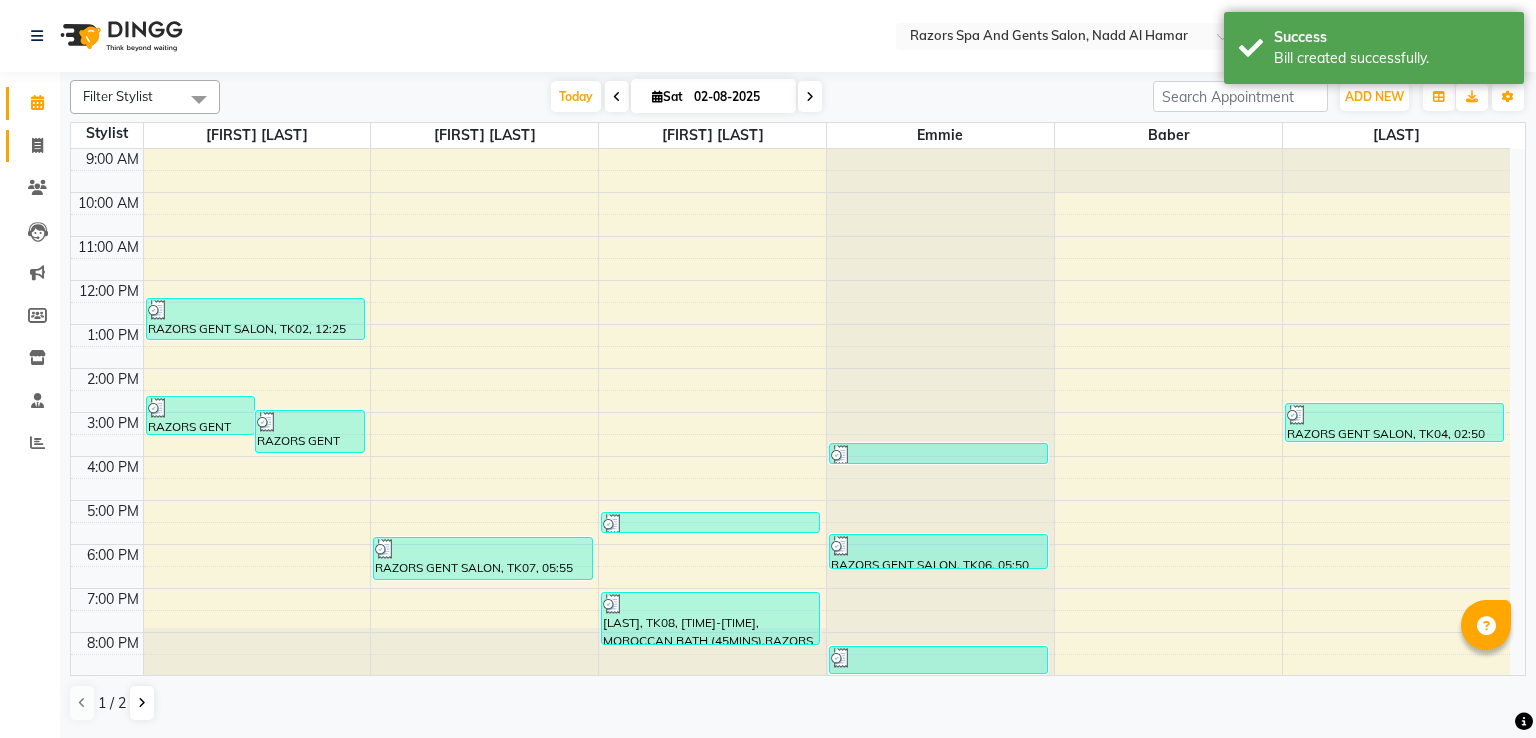 click 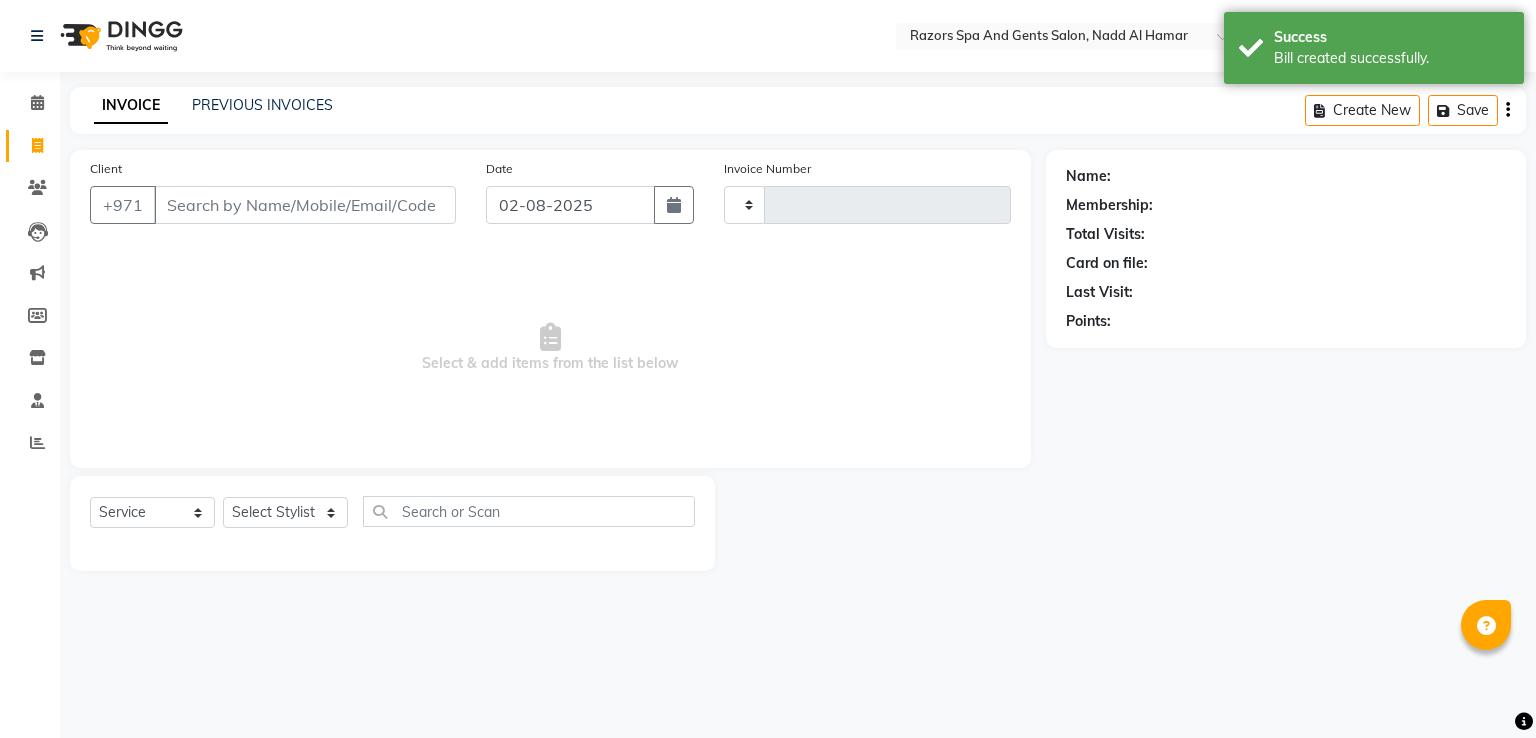 type on "0625" 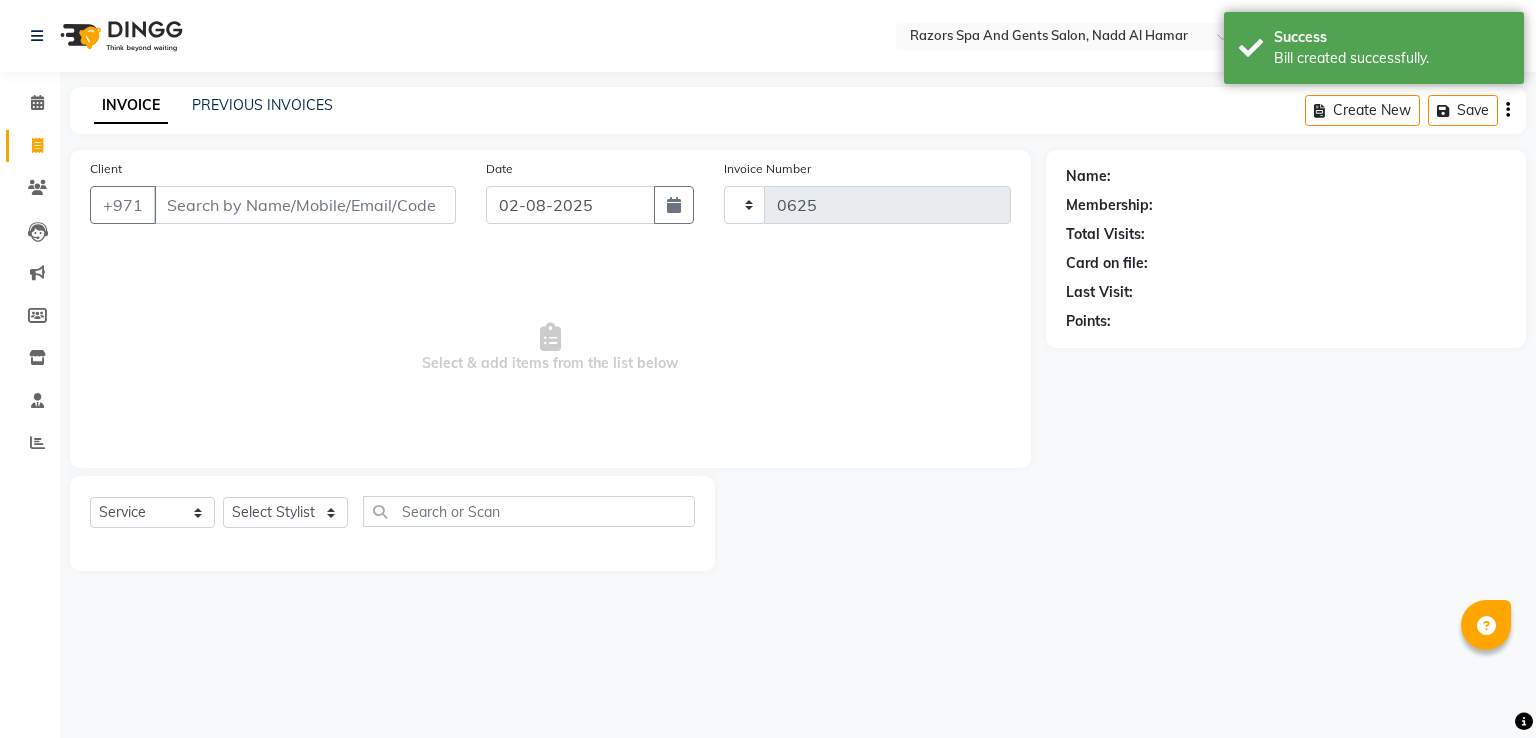 select on "8419" 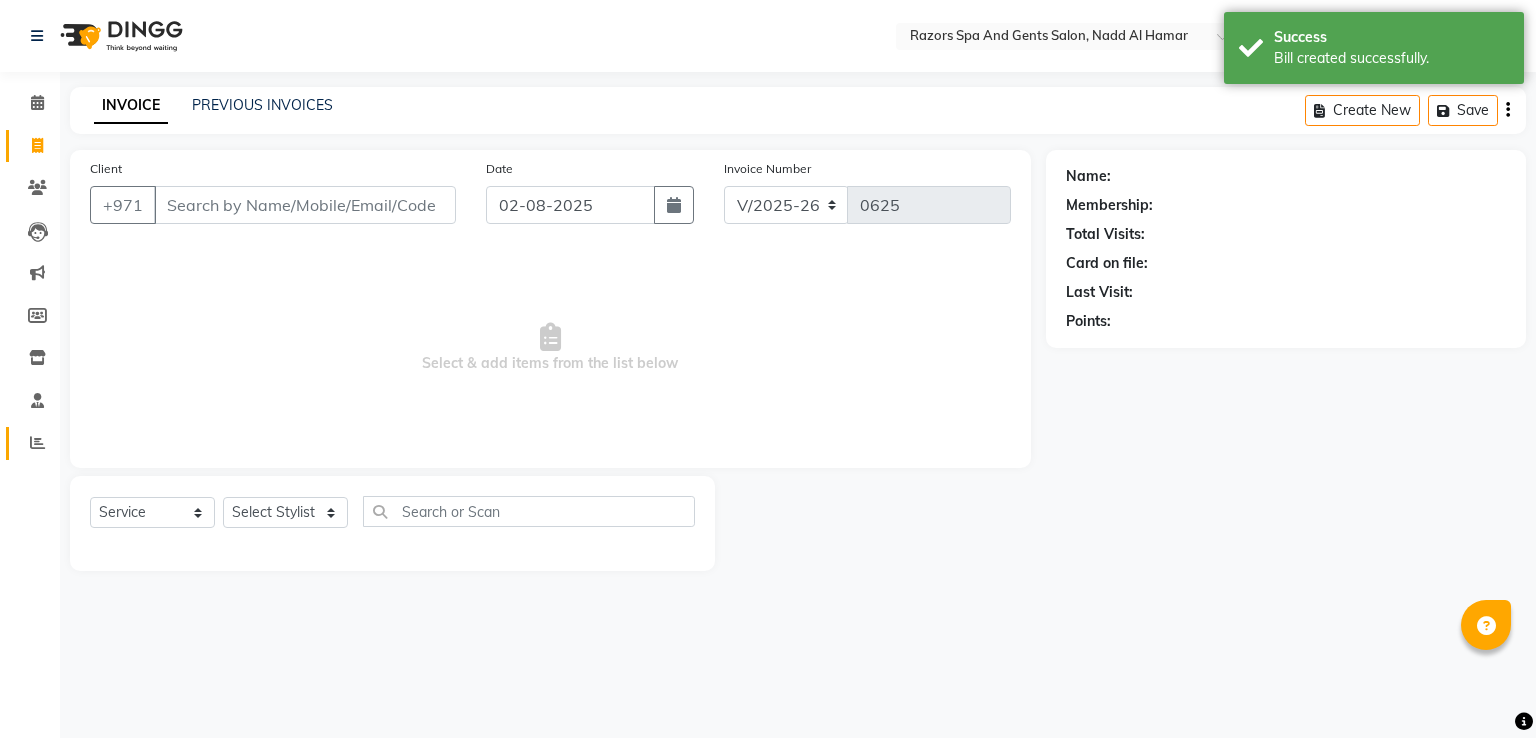 click 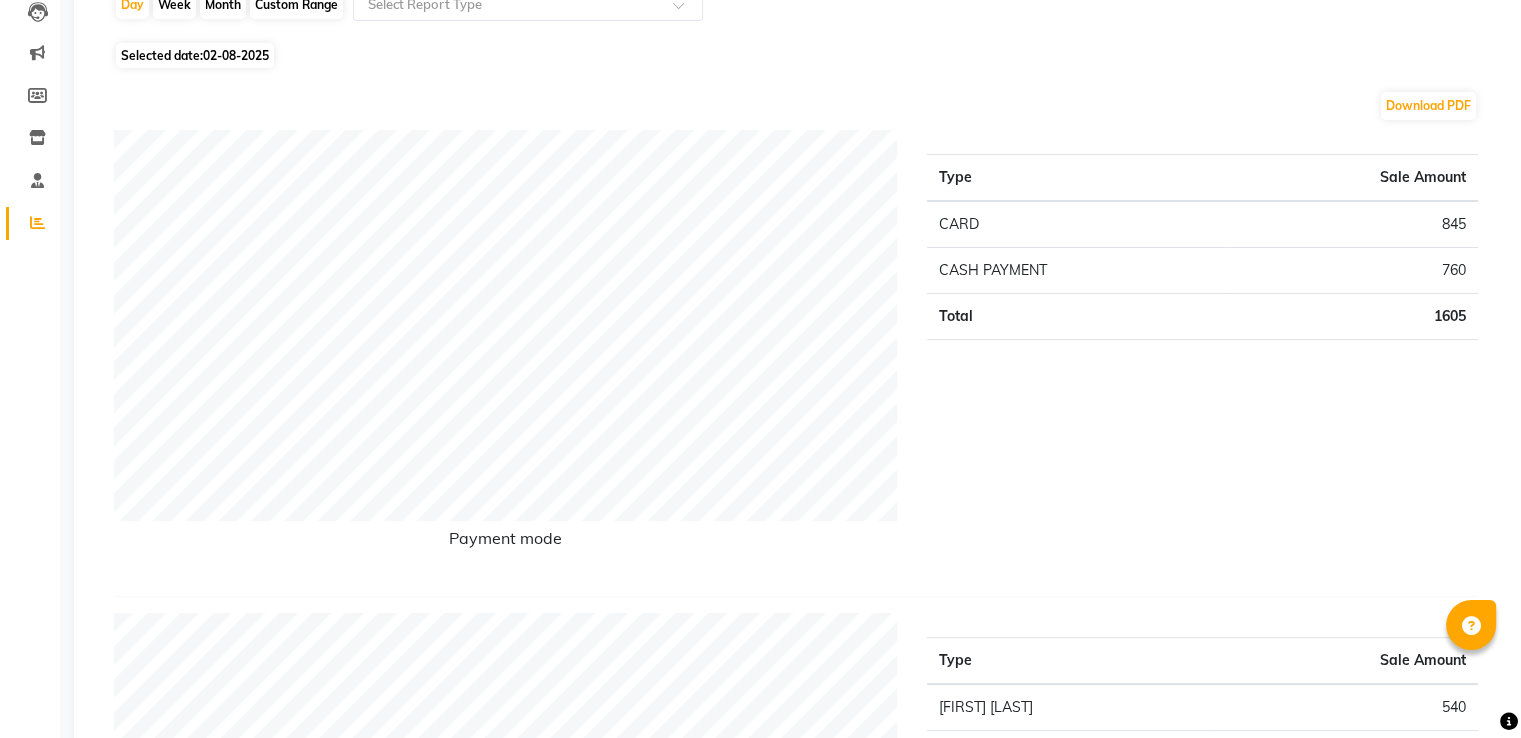 scroll, scrollTop: 0, scrollLeft: 0, axis: both 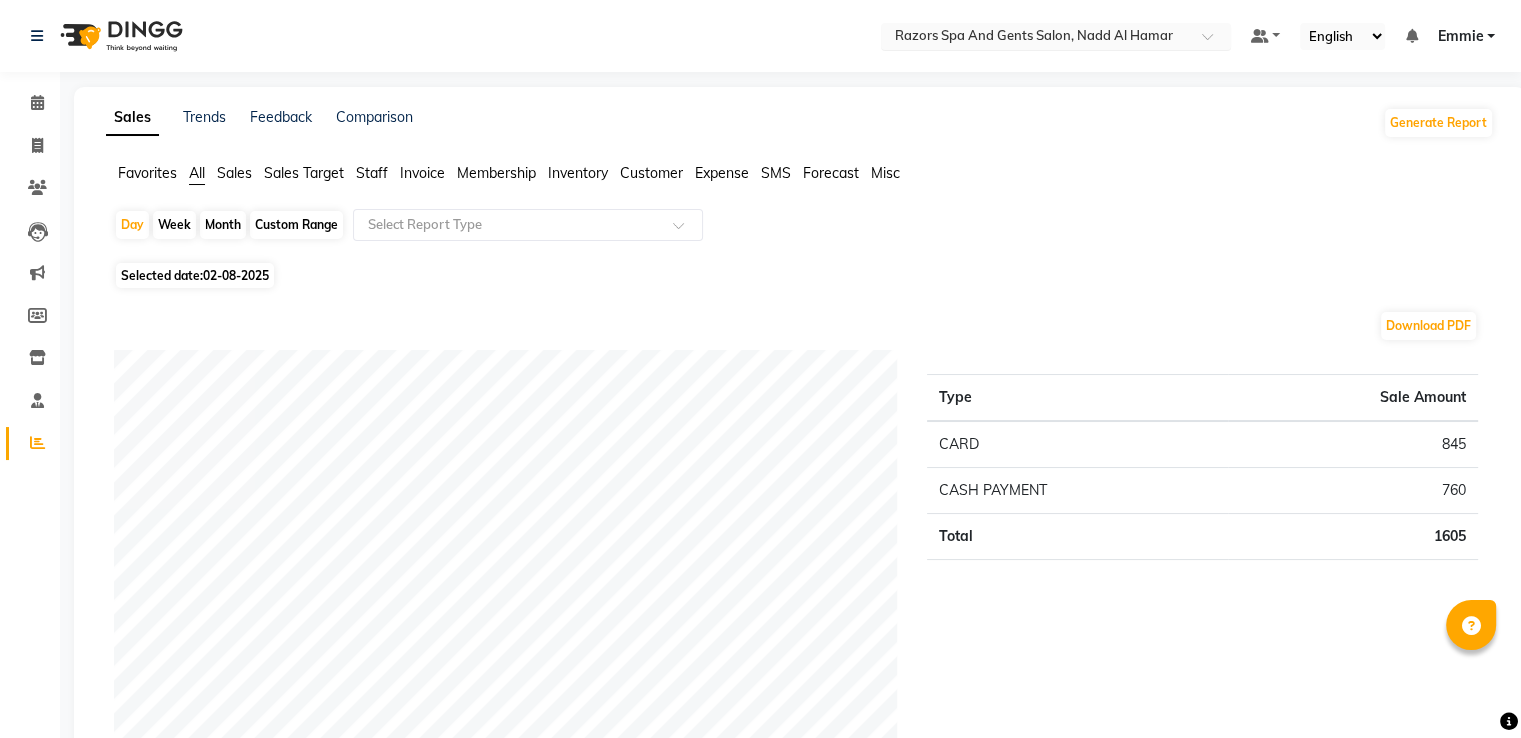 click at bounding box center [1214, 42] 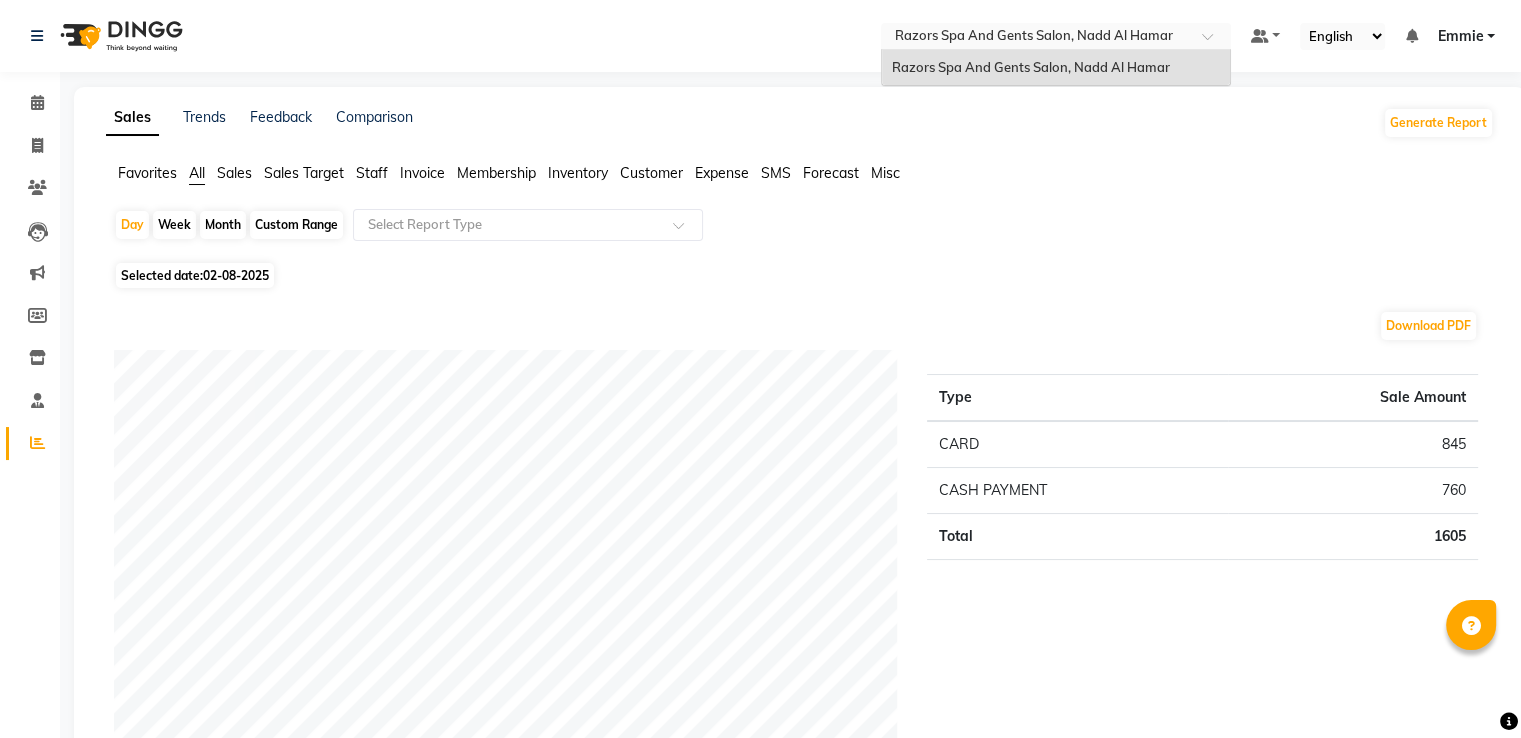 click at bounding box center (1036, 38) 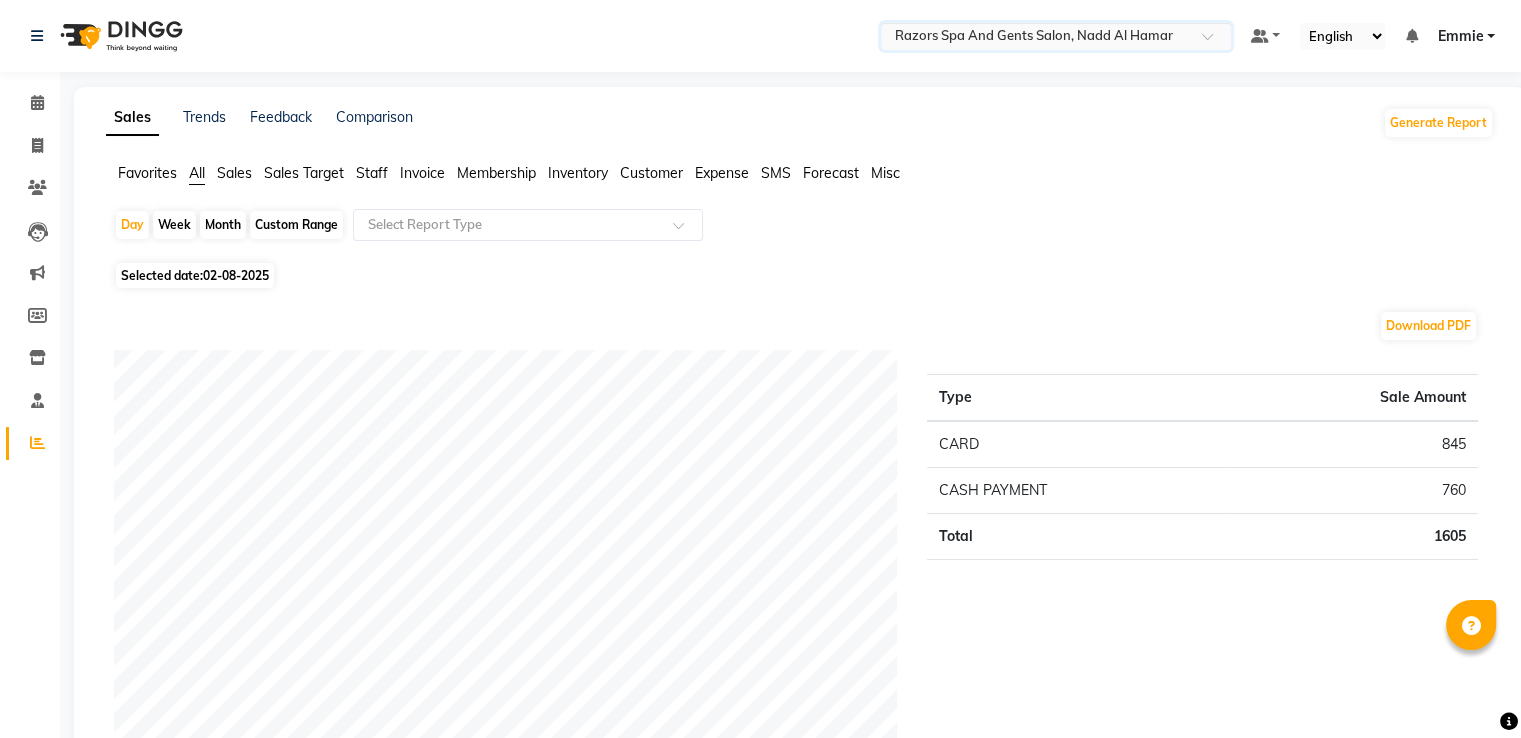 click on "Month" 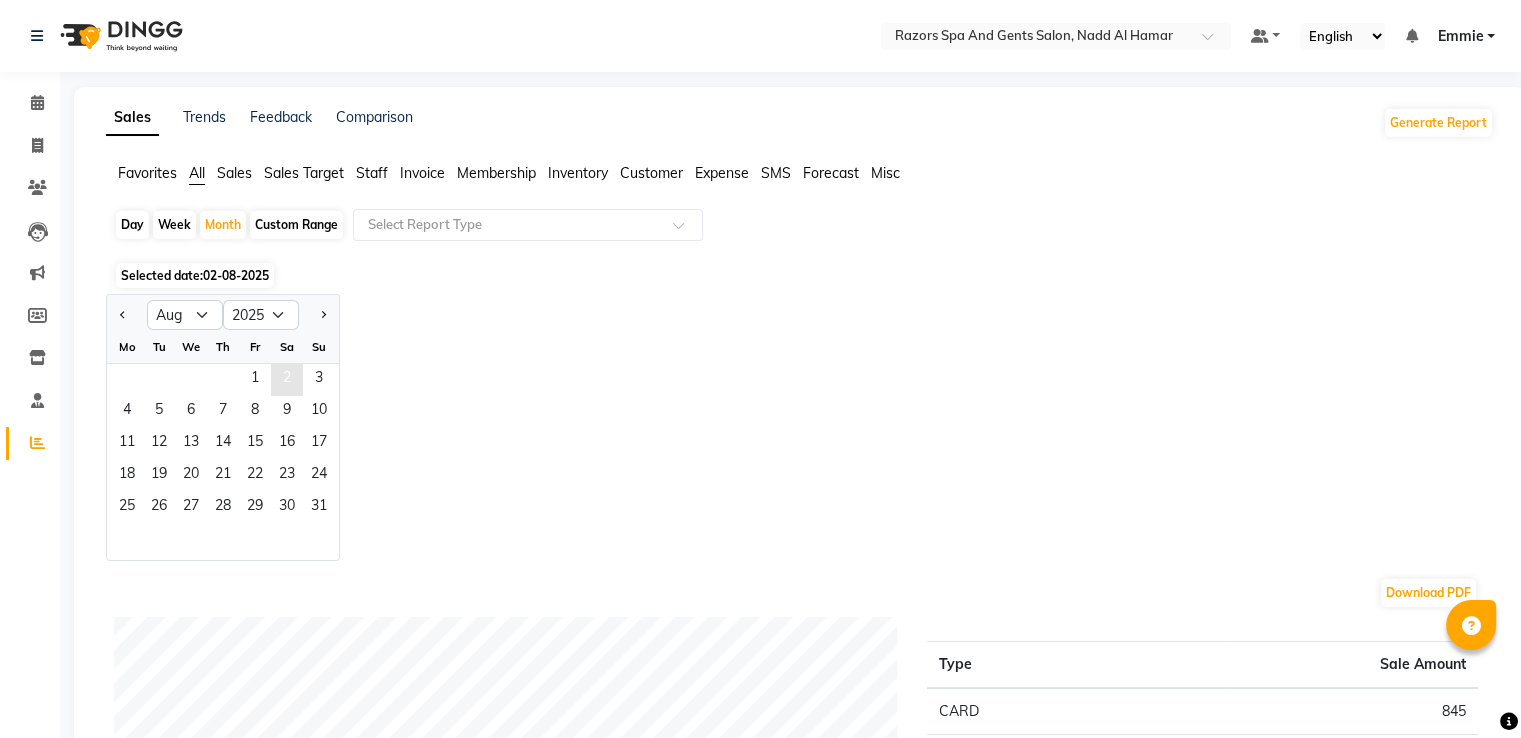 click on "2" 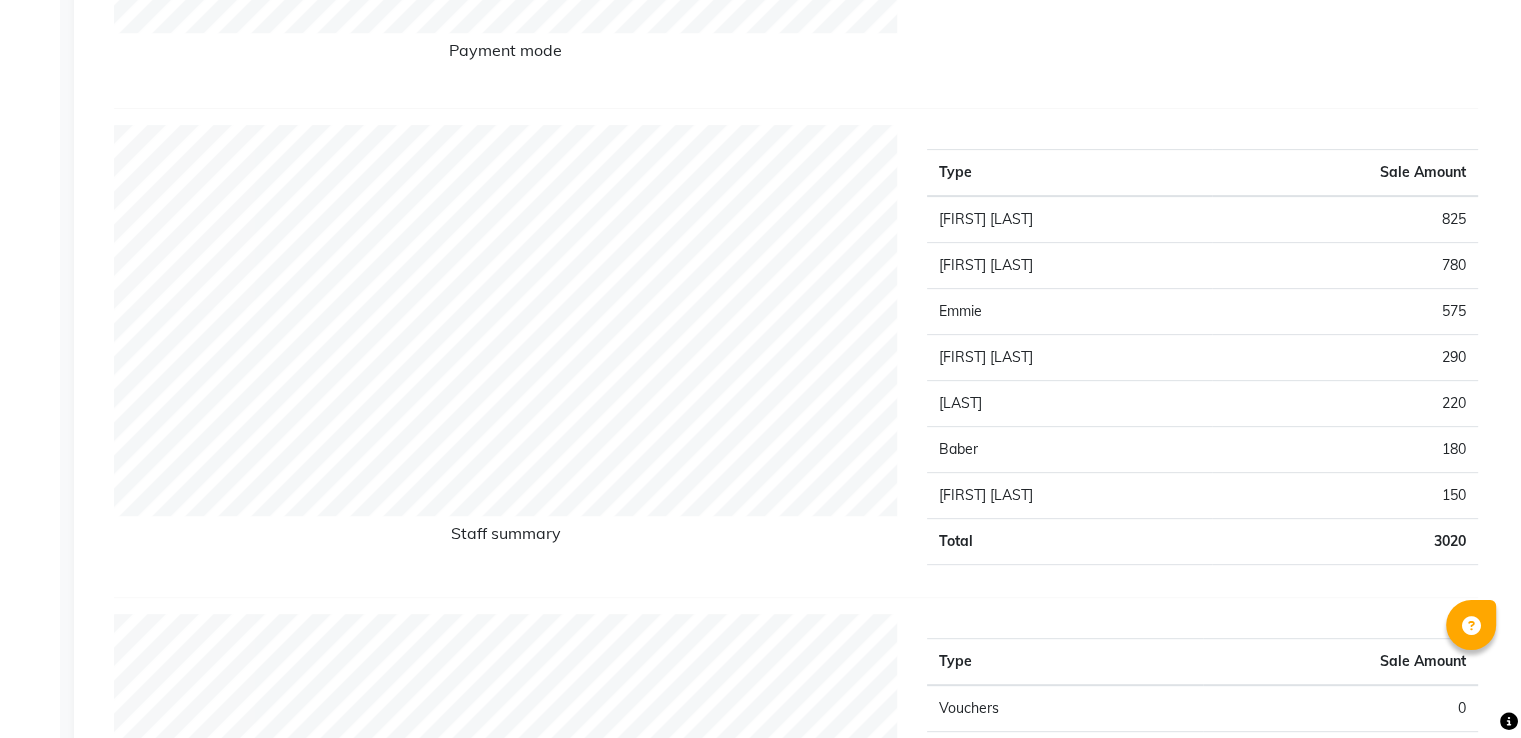 scroll, scrollTop: 0, scrollLeft: 0, axis: both 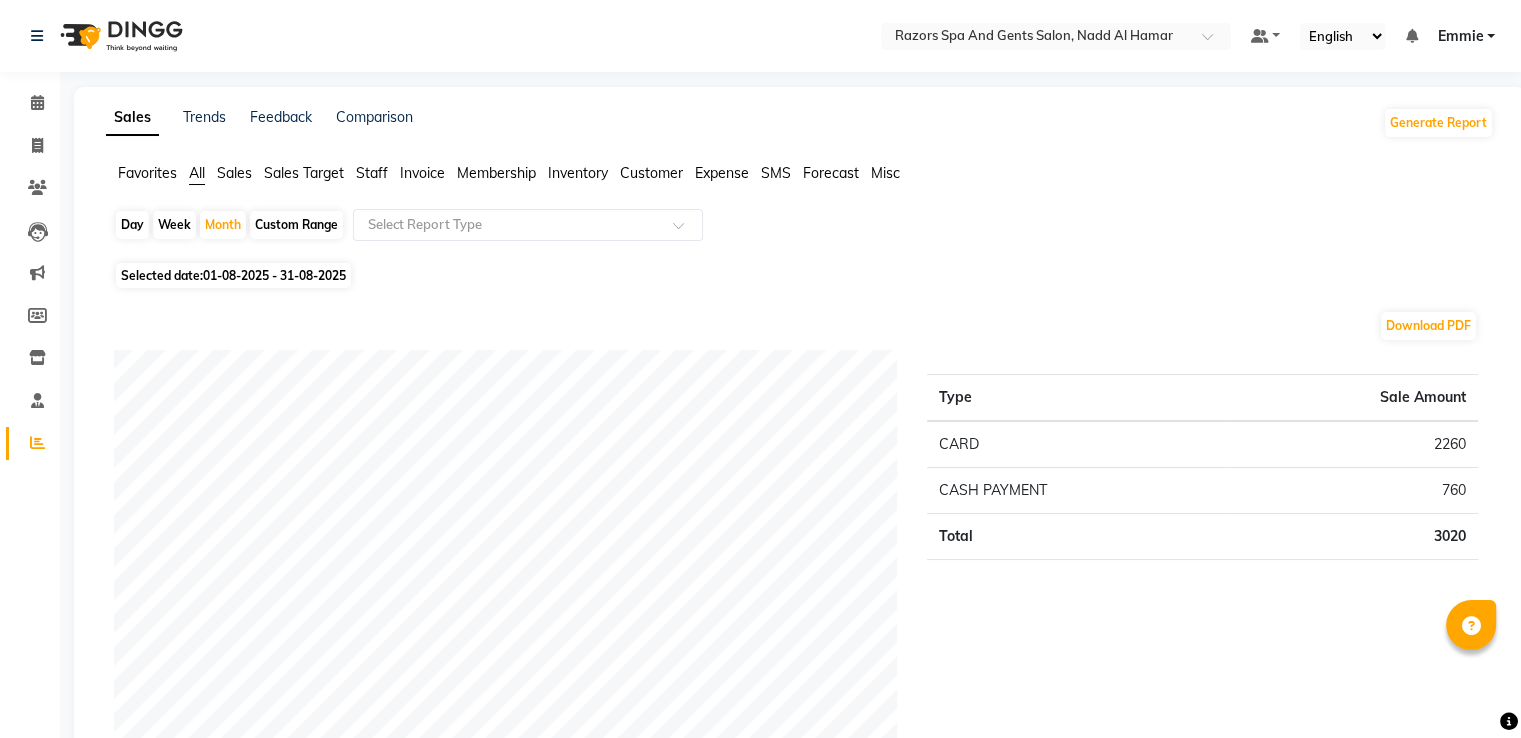 click on "Day" 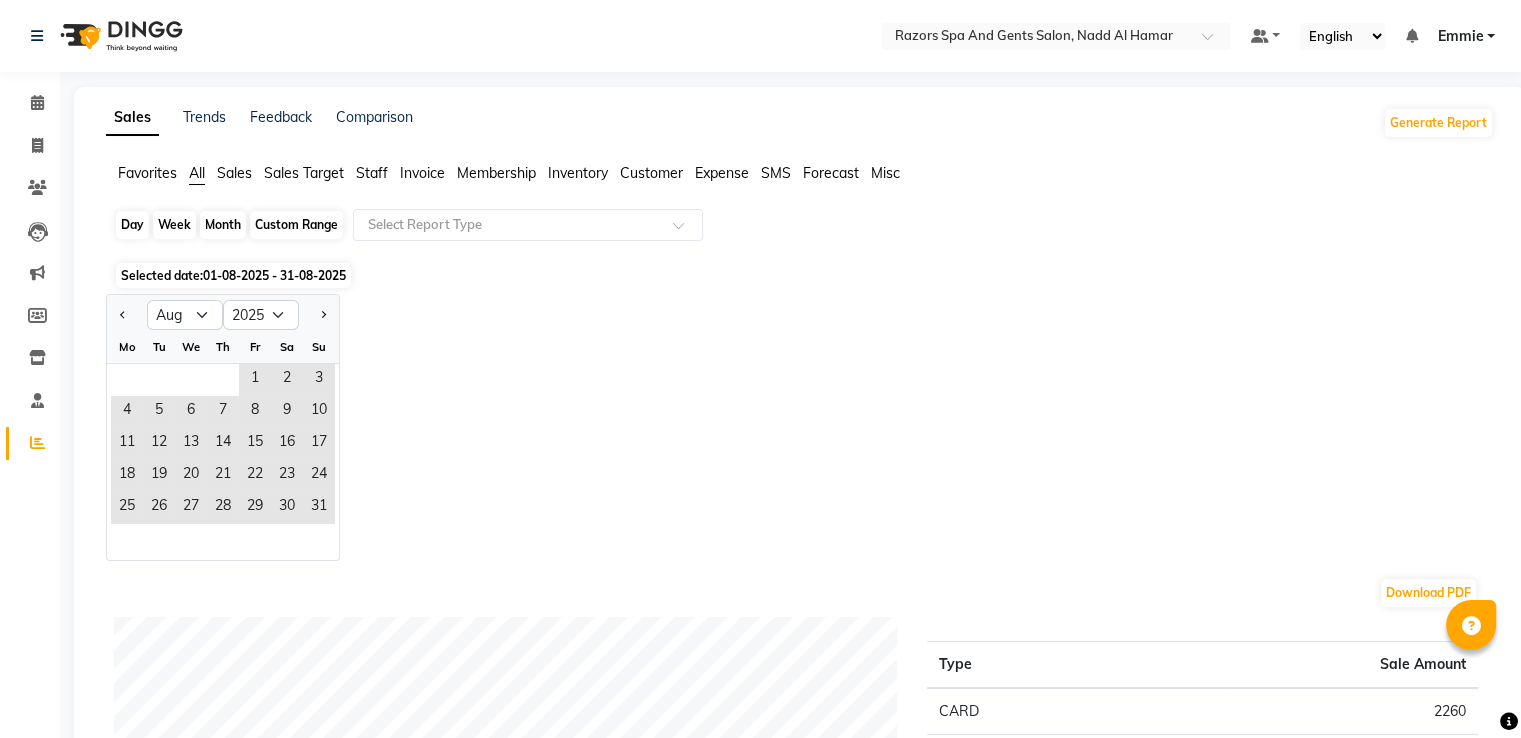 click on "Day" 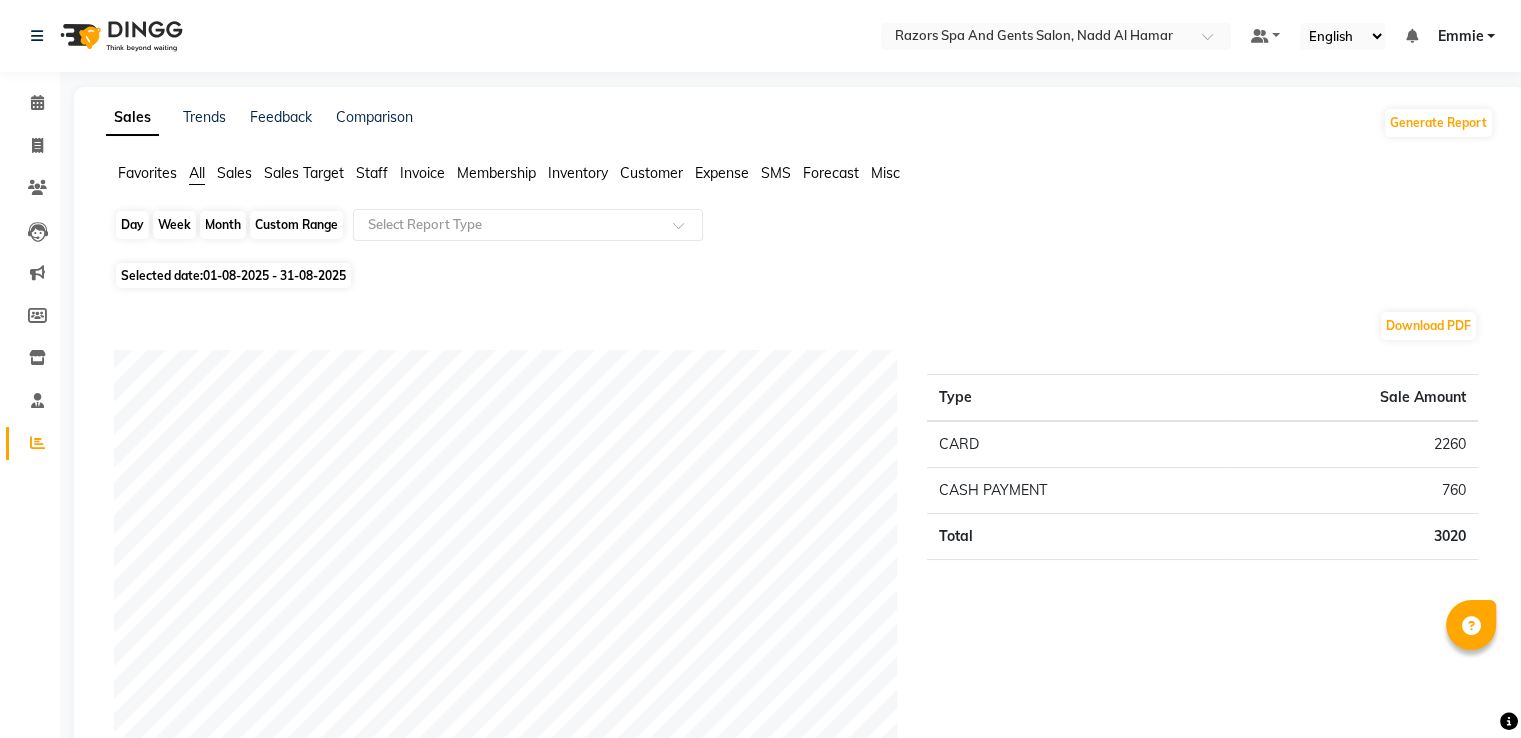 click on "Day" 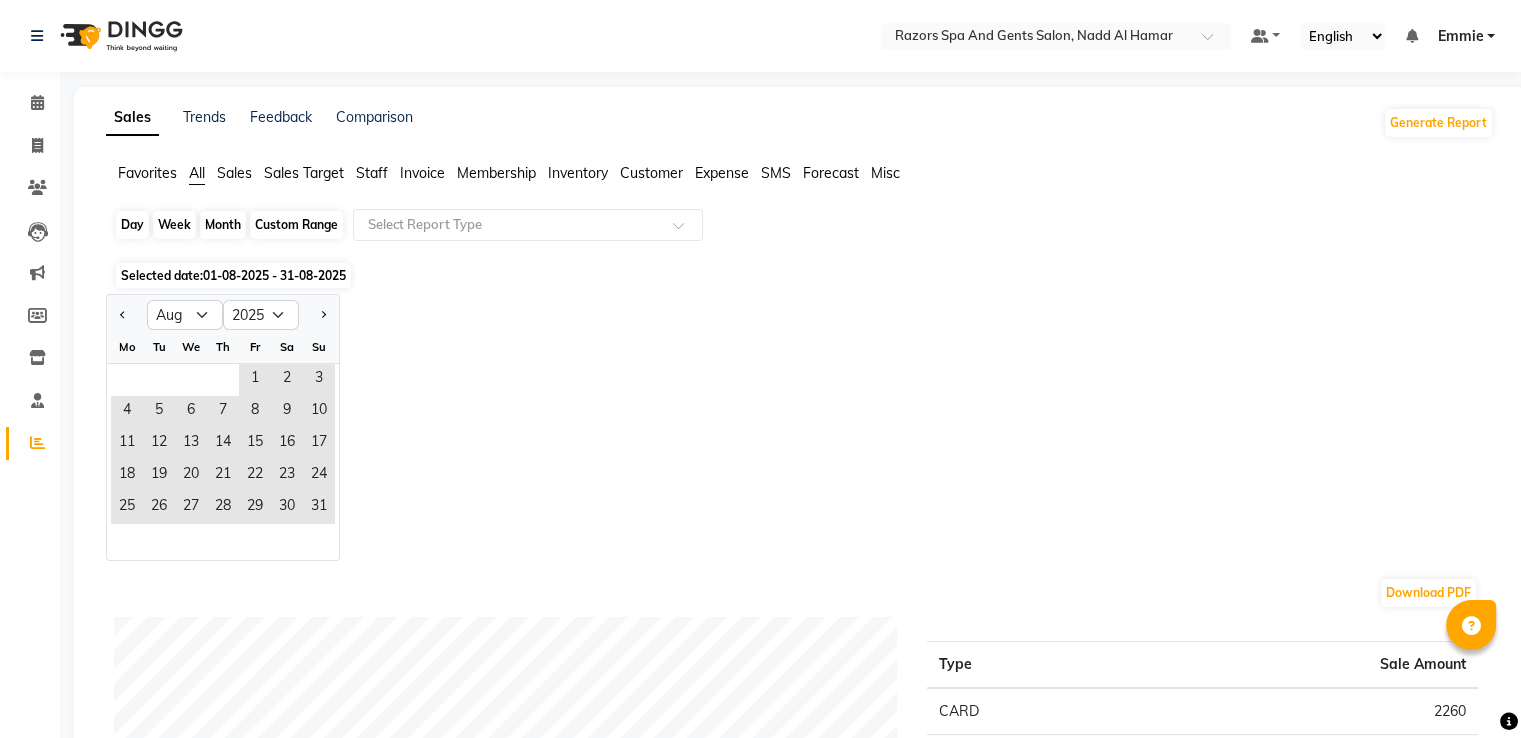 click on "Day" 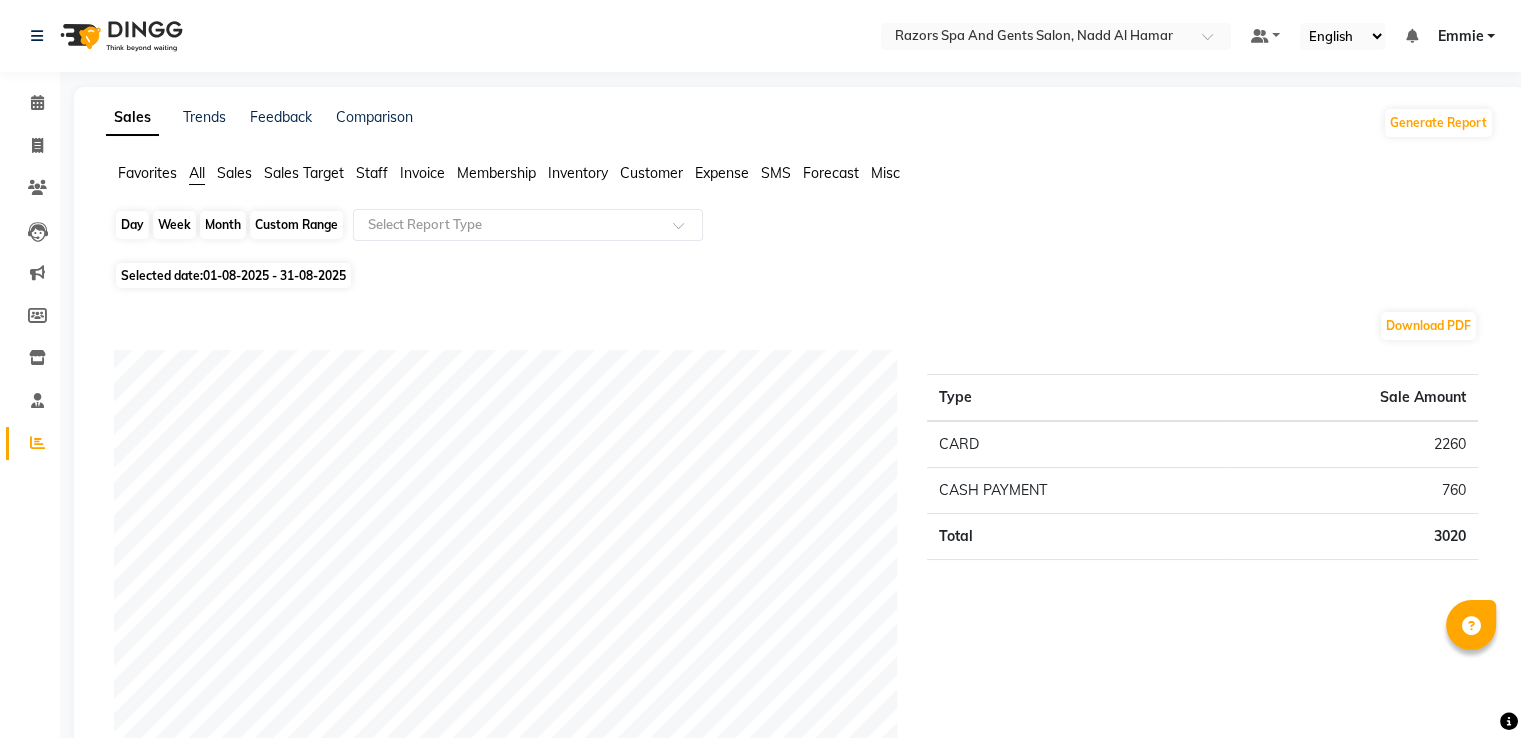 click on "Day" 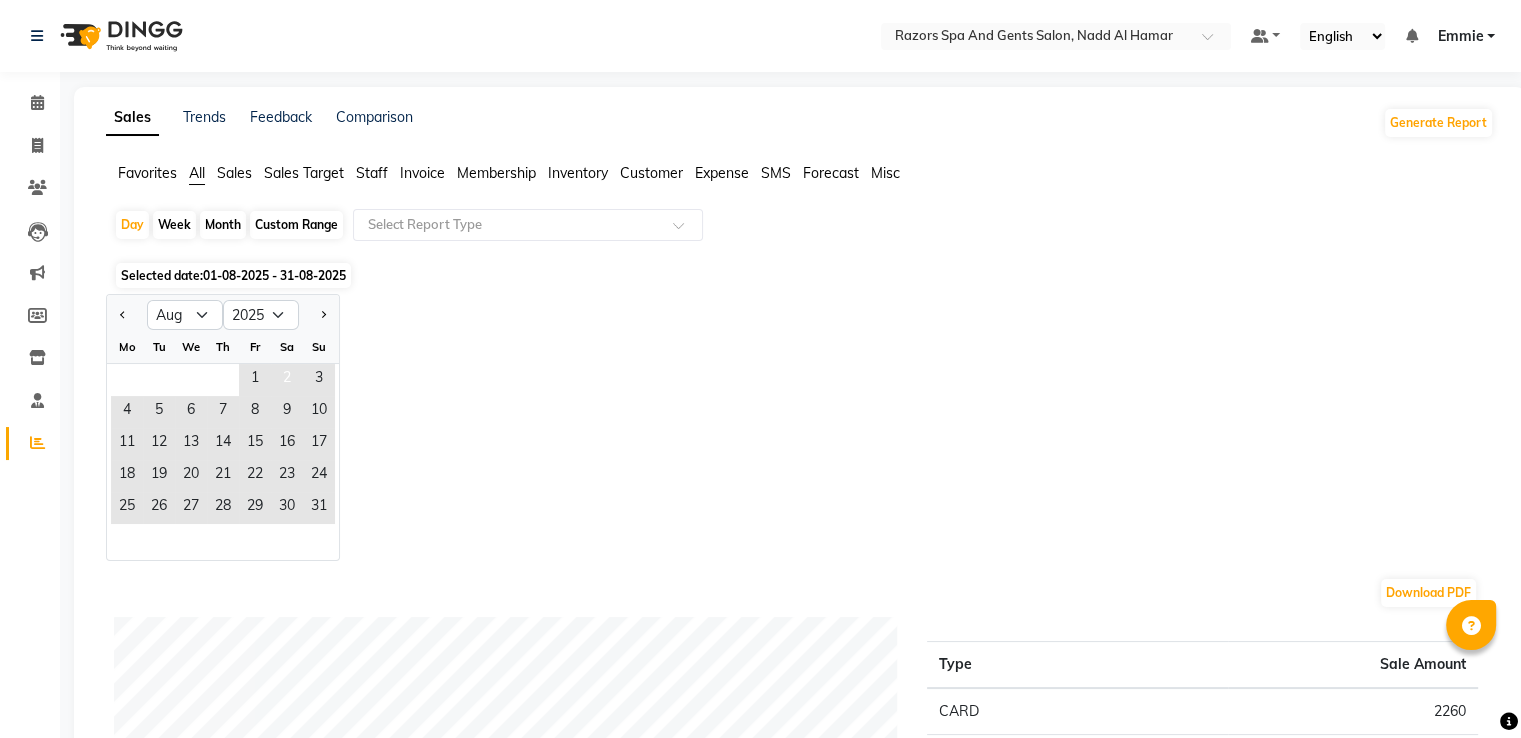 click on "2" 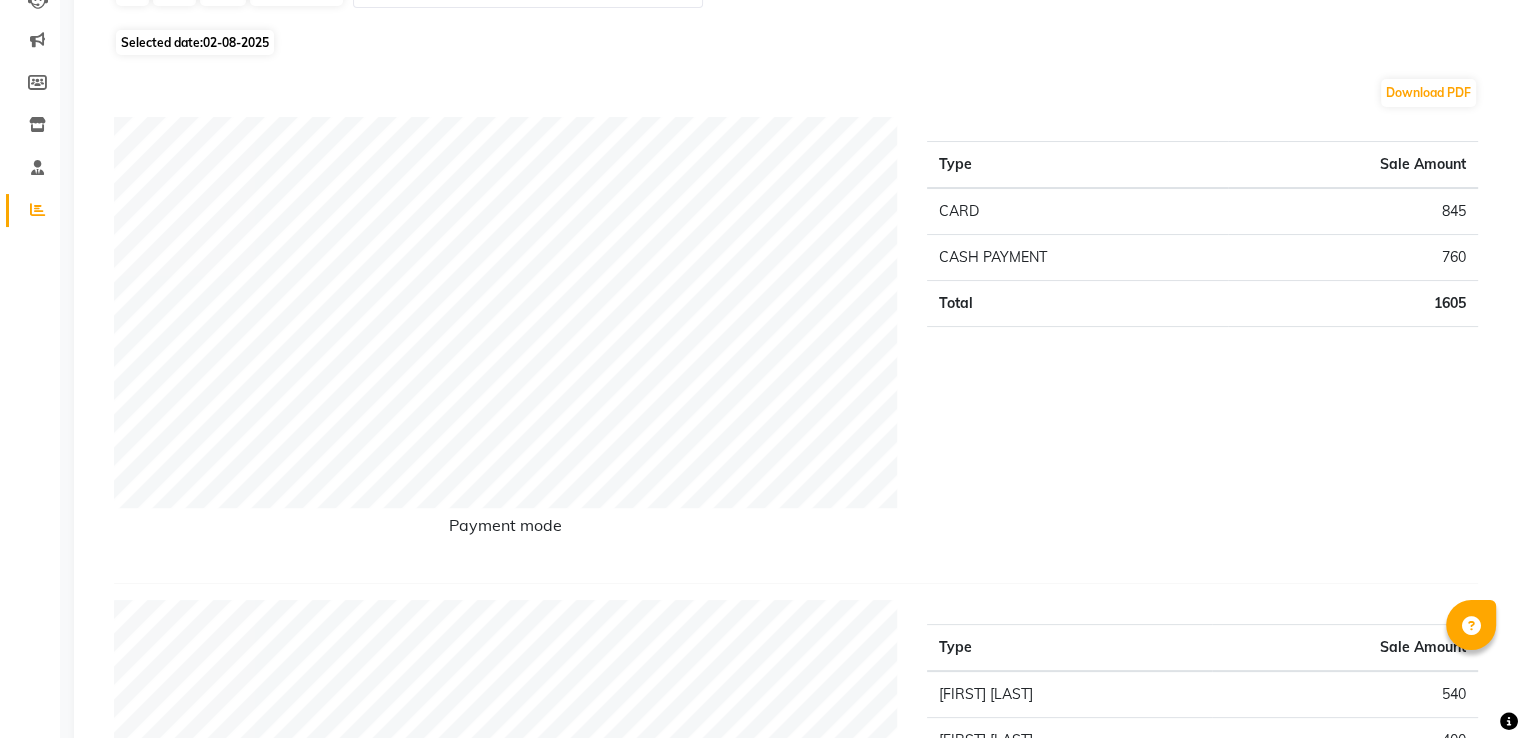 scroll, scrollTop: 0, scrollLeft: 0, axis: both 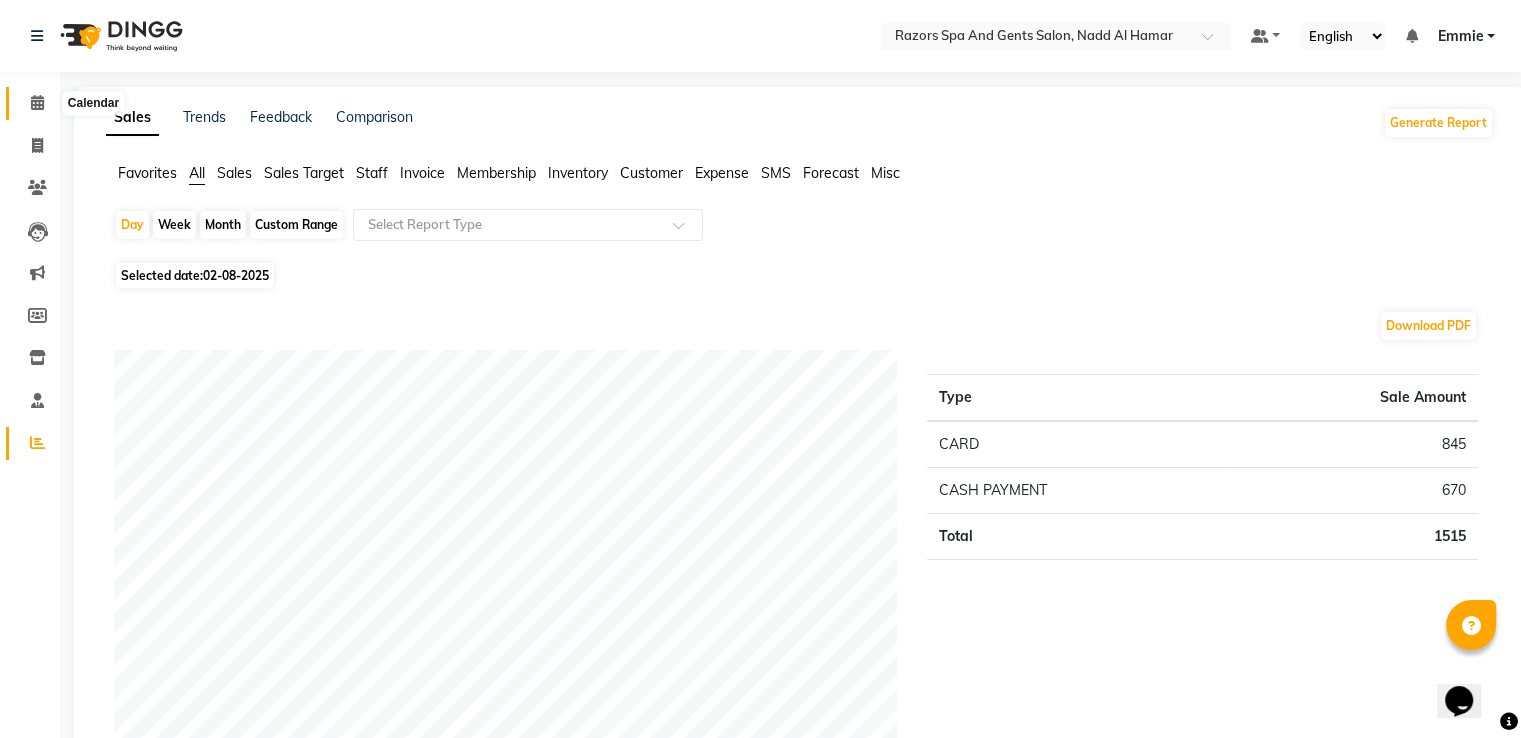 click 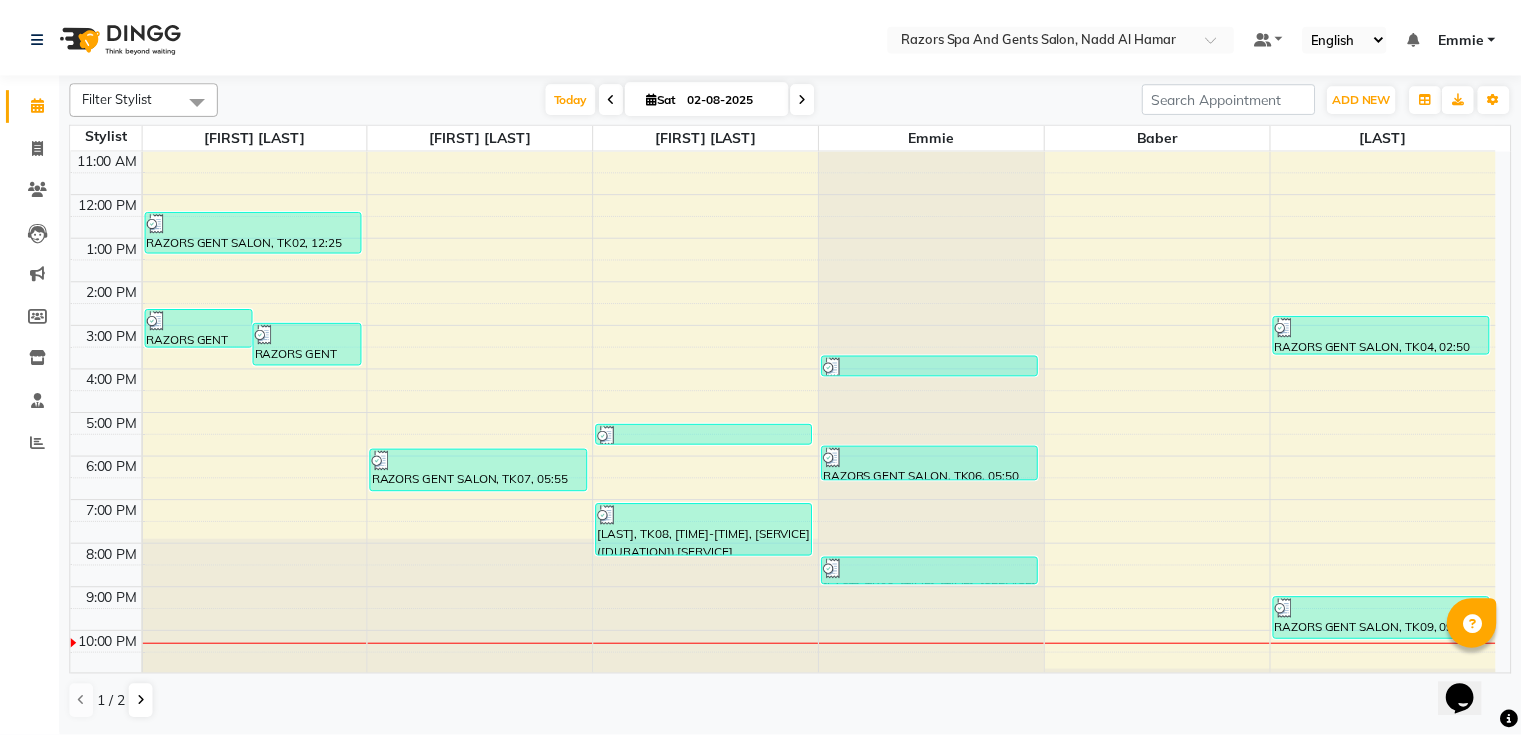 scroll, scrollTop: 126, scrollLeft: 0, axis: vertical 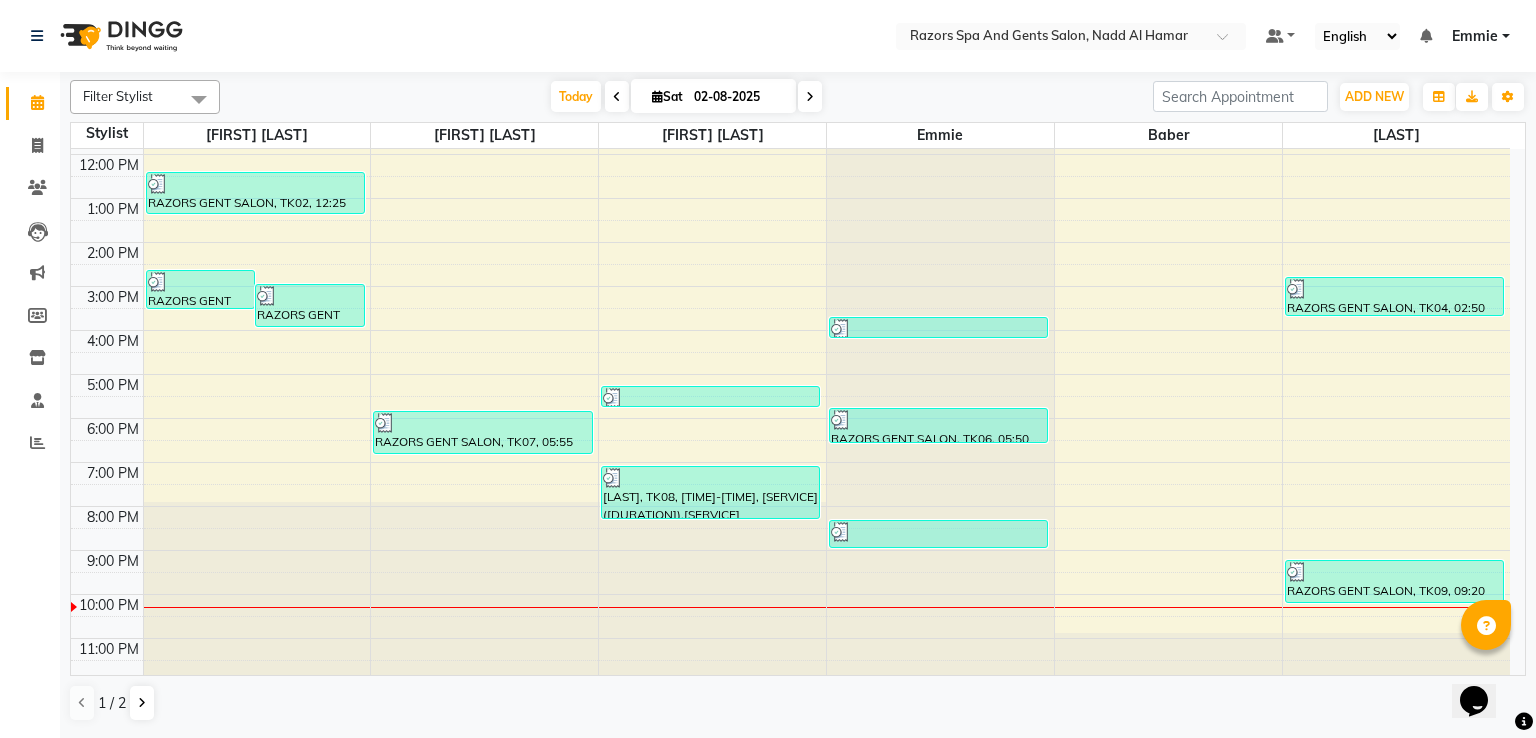 click at bounding box center (1395, 572) 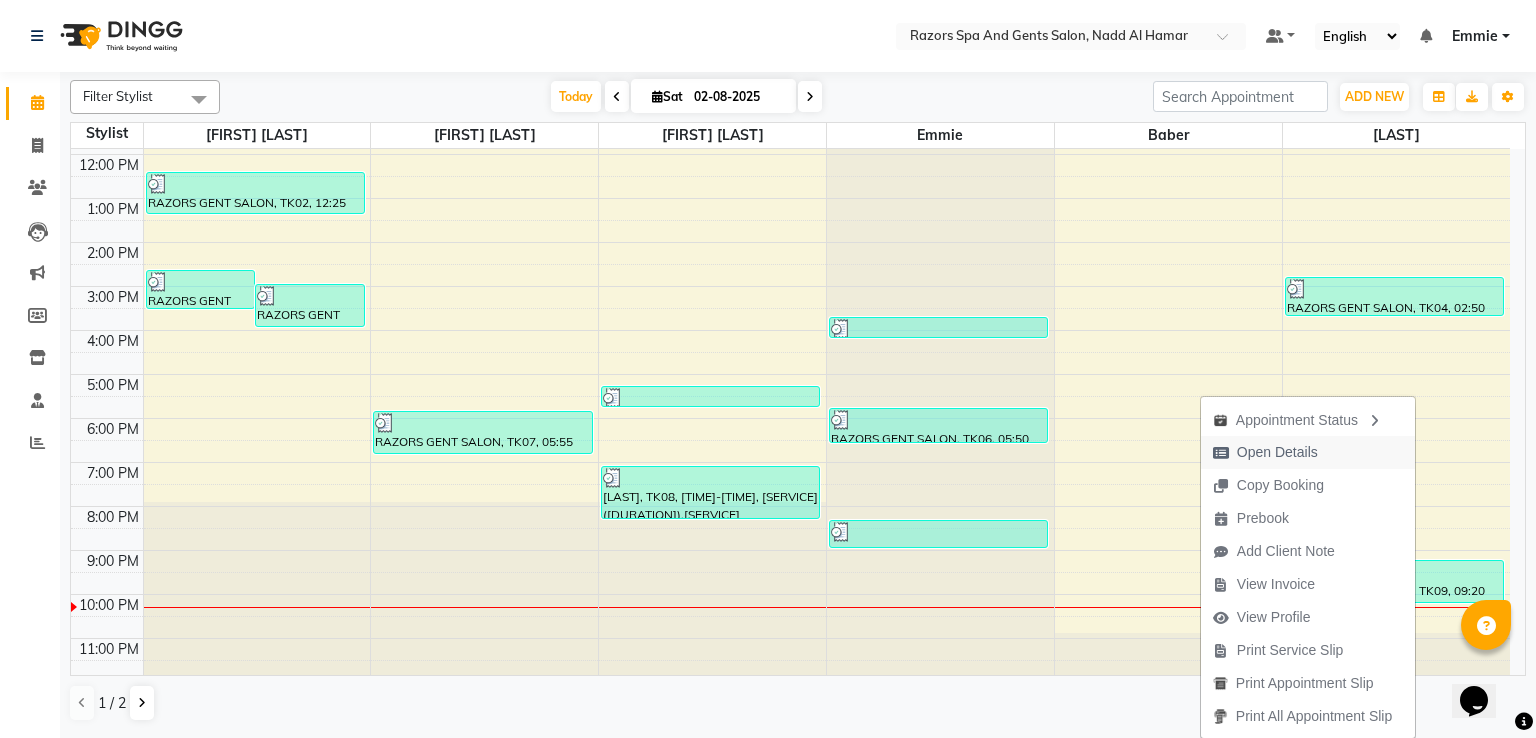 click on "Open Details" at bounding box center [1265, 452] 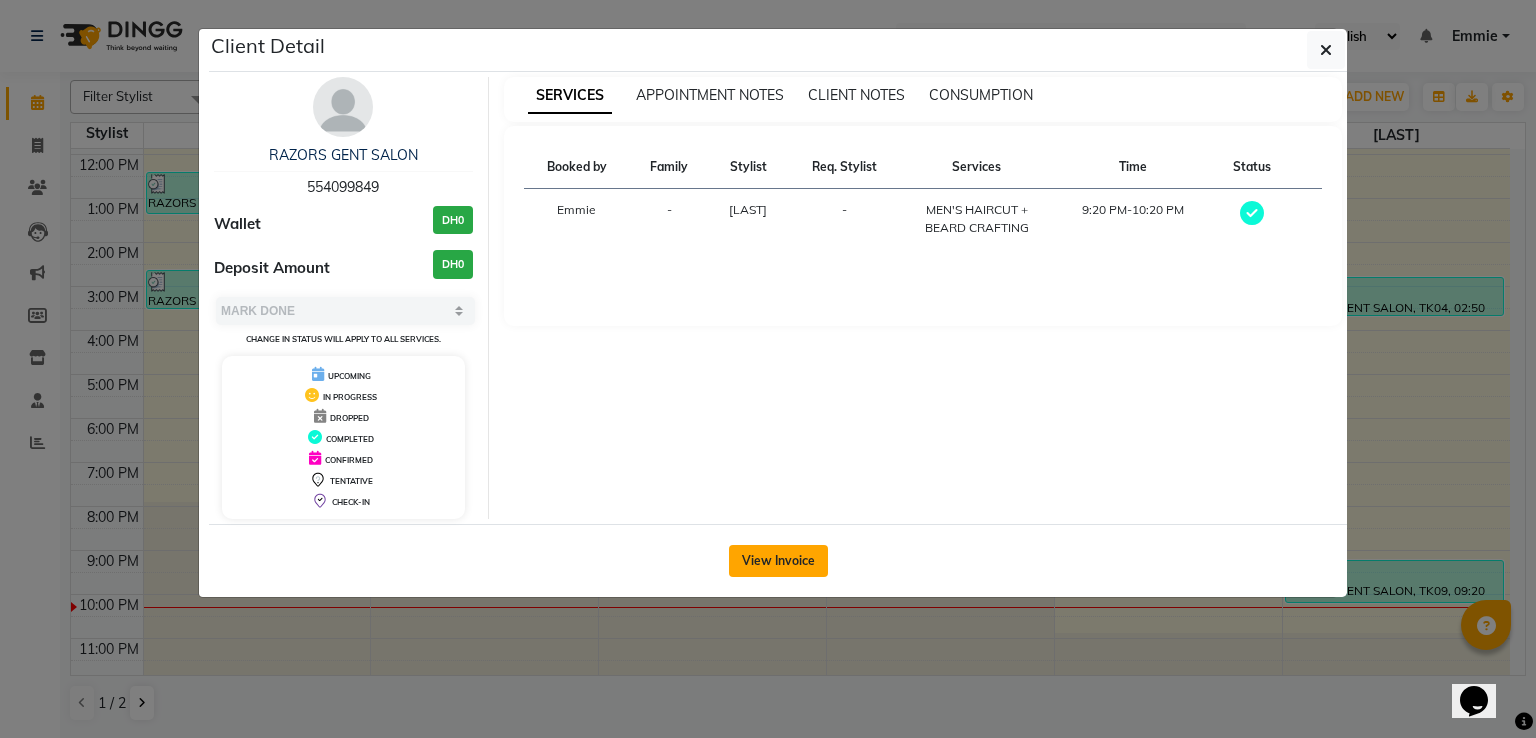 click on "View Invoice" 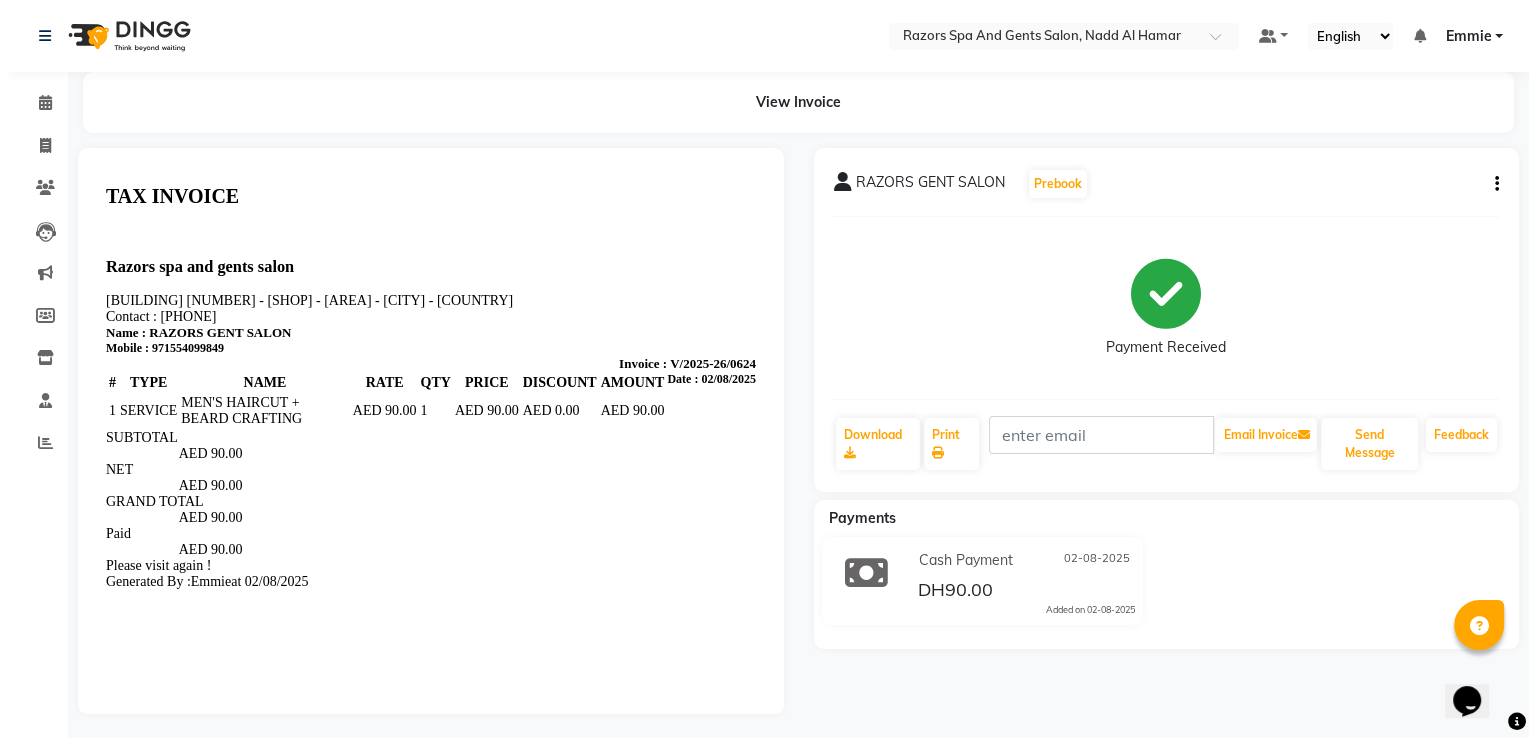scroll, scrollTop: 0, scrollLeft: 0, axis: both 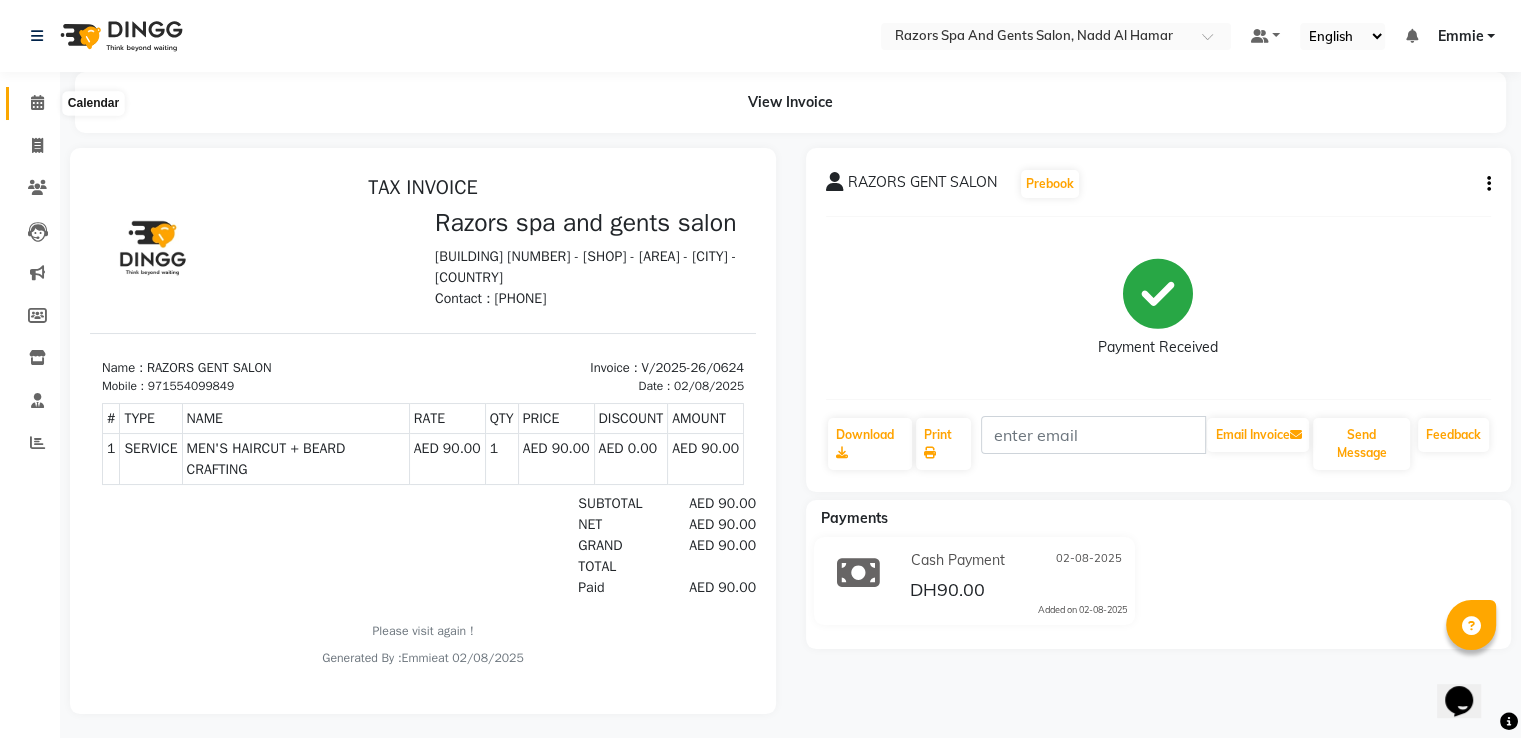 click 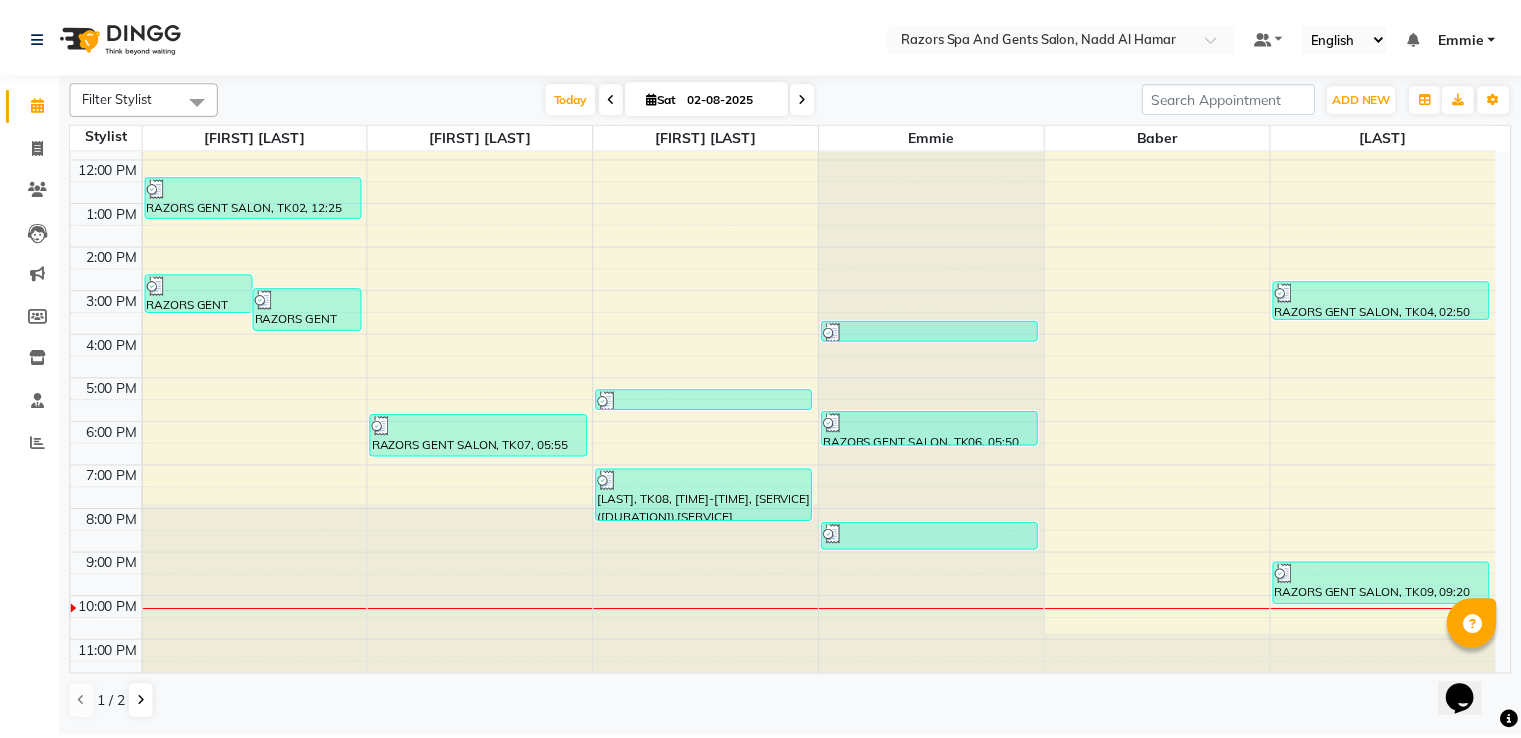 scroll, scrollTop: 126, scrollLeft: 0, axis: vertical 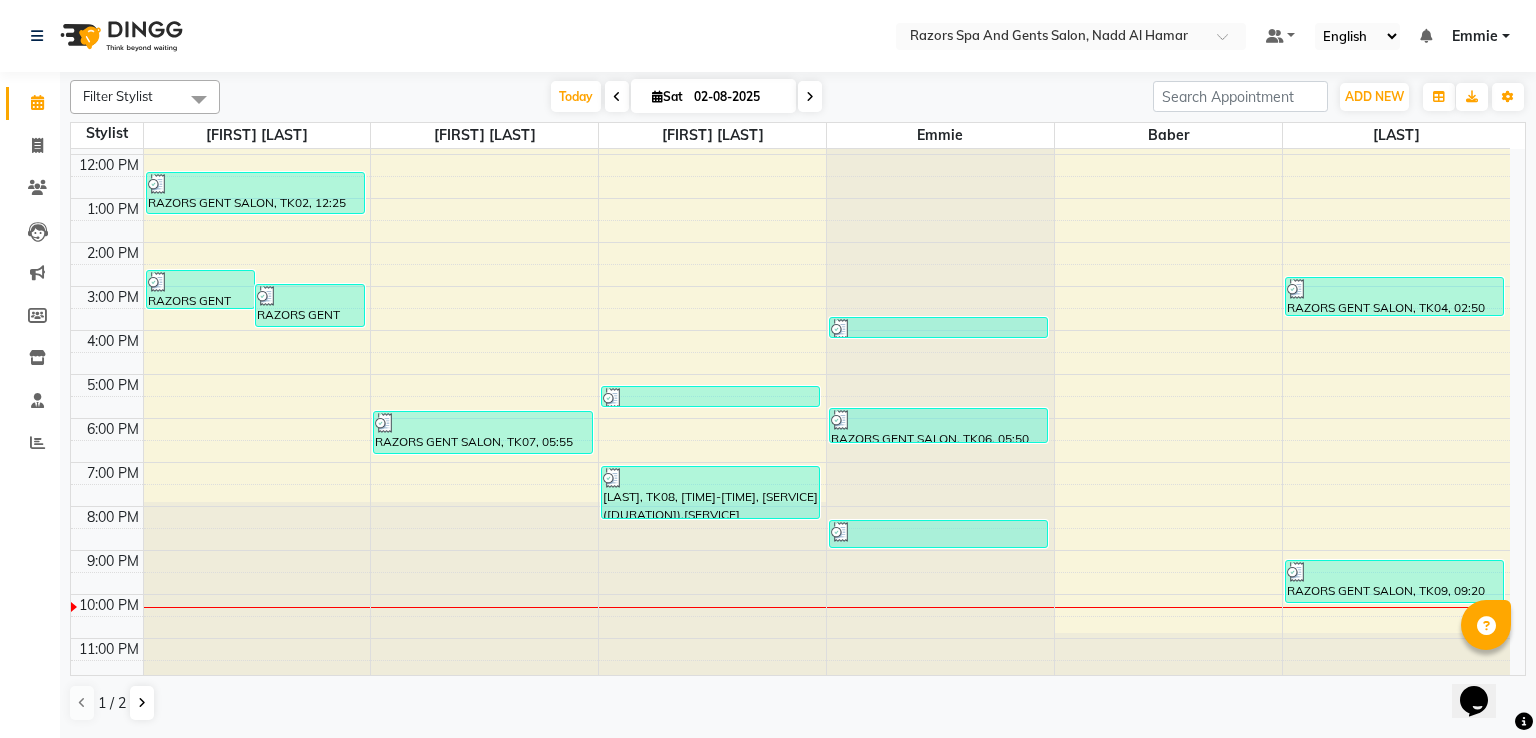 click at bounding box center (1395, 572) 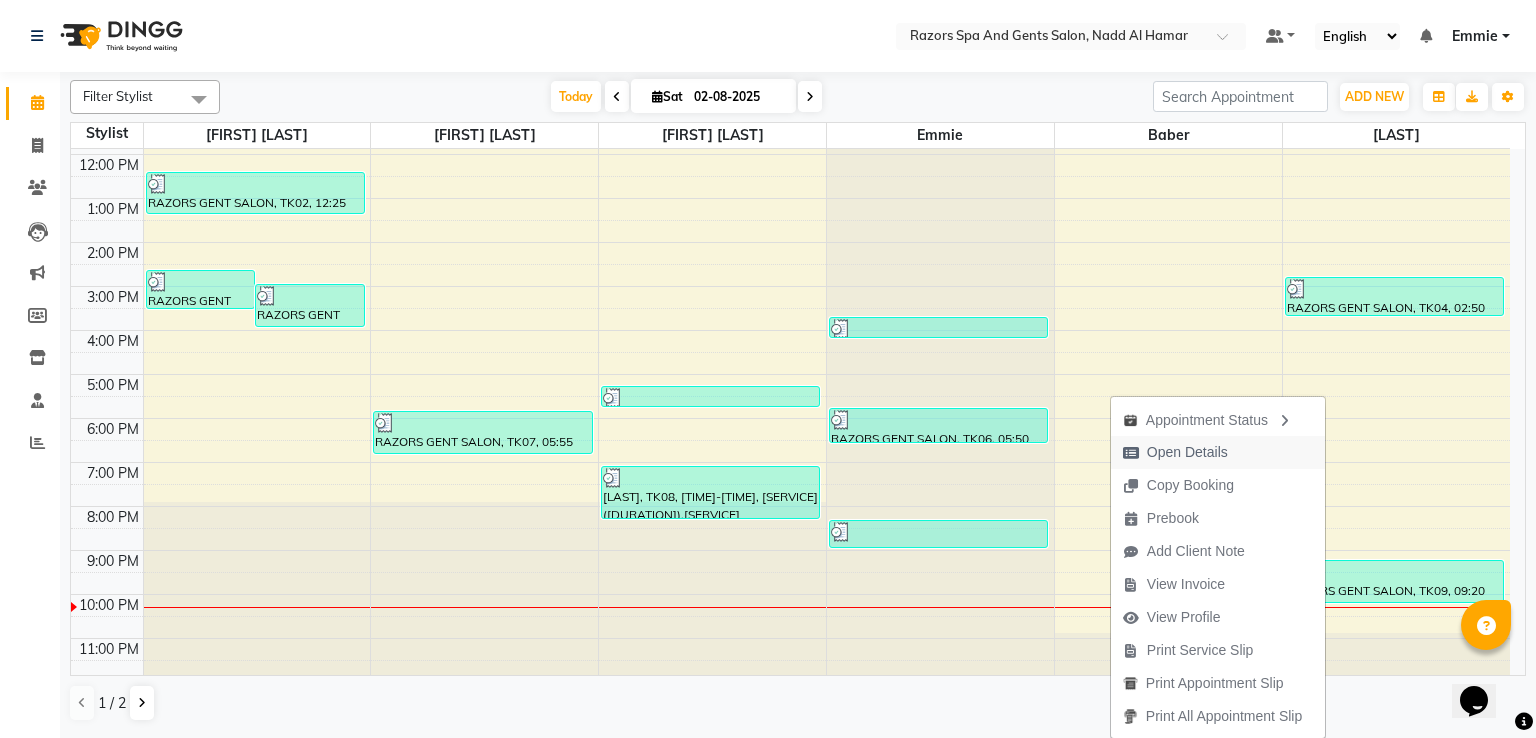 click on "Open Details" at bounding box center [1187, 452] 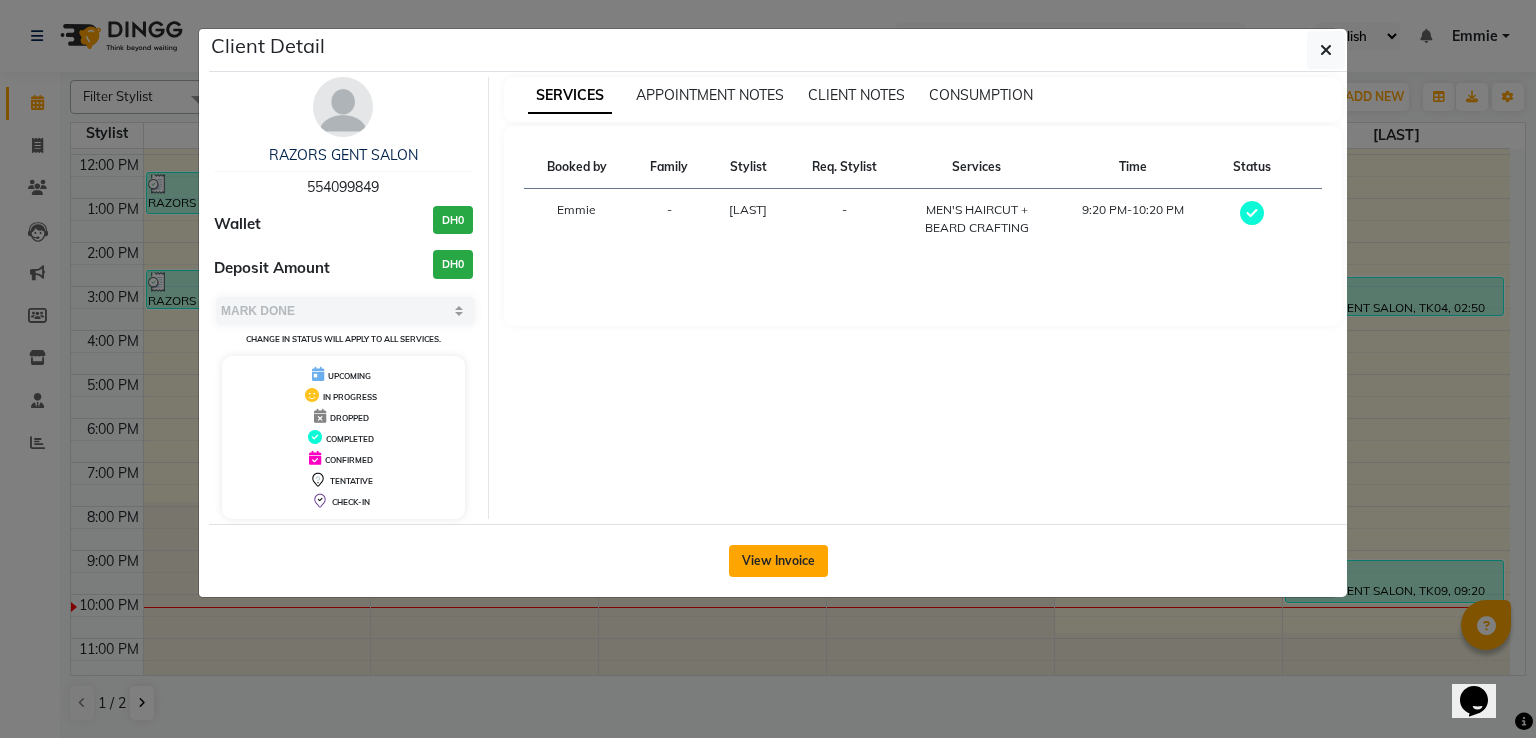 click on "View Invoice" 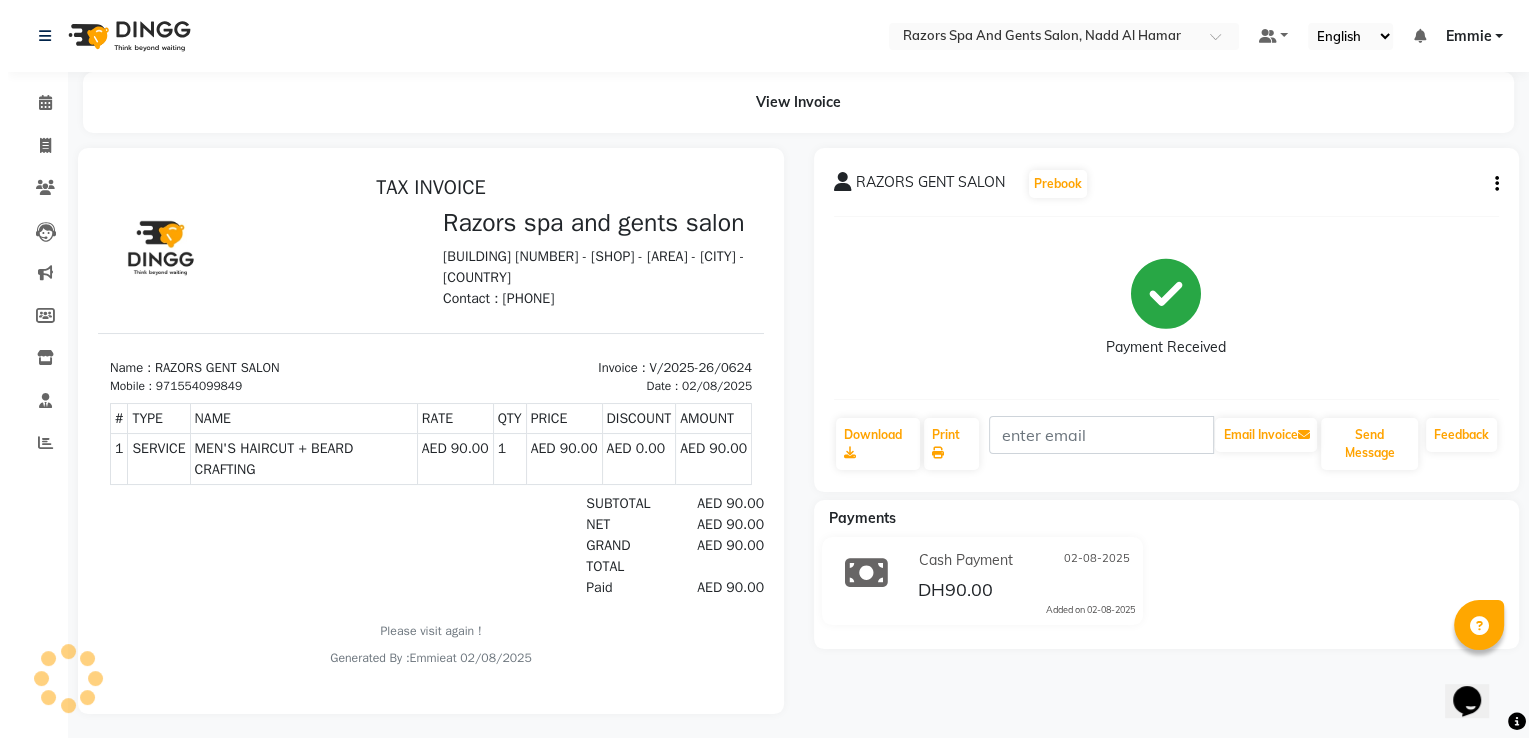 scroll, scrollTop: 0, scrollLeft: 0, axis: both 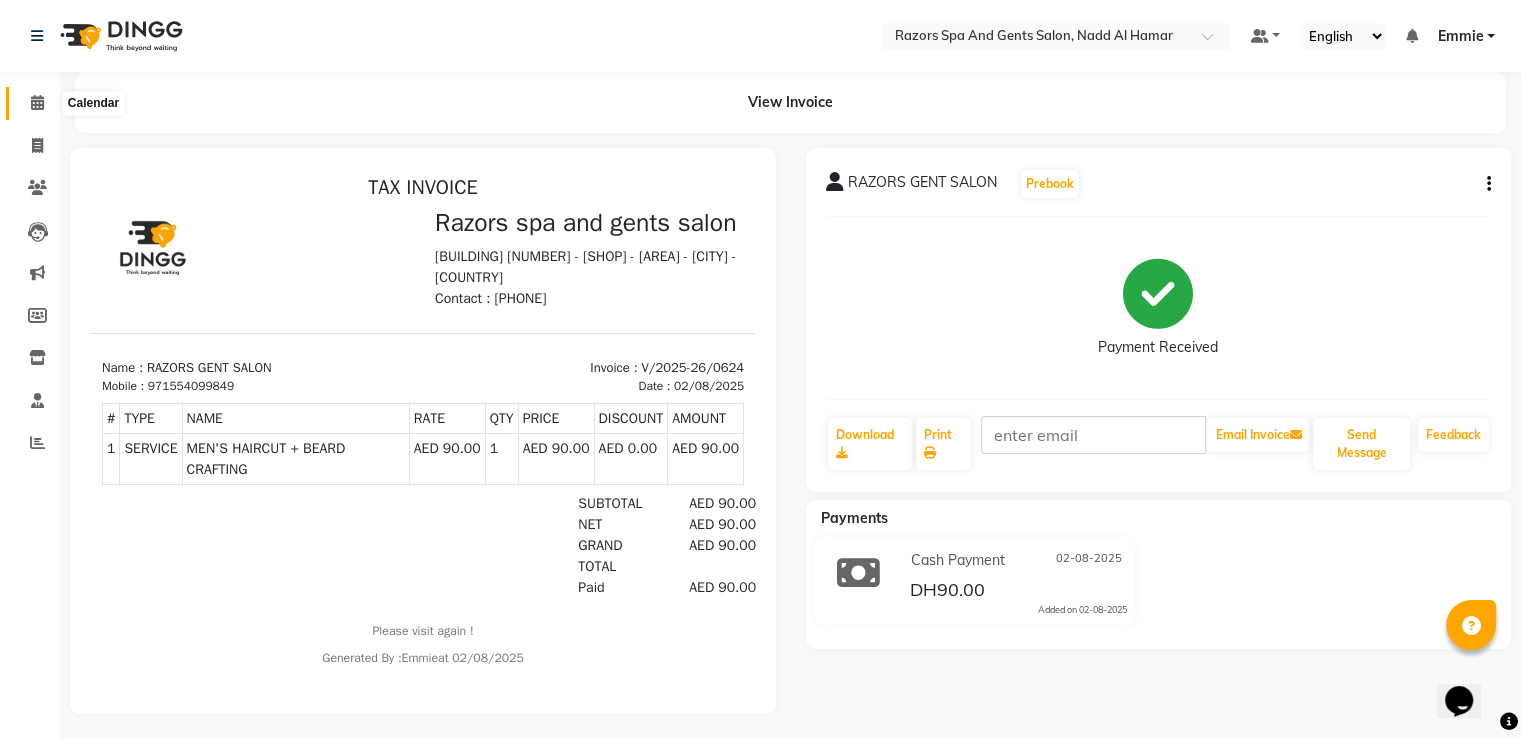click 